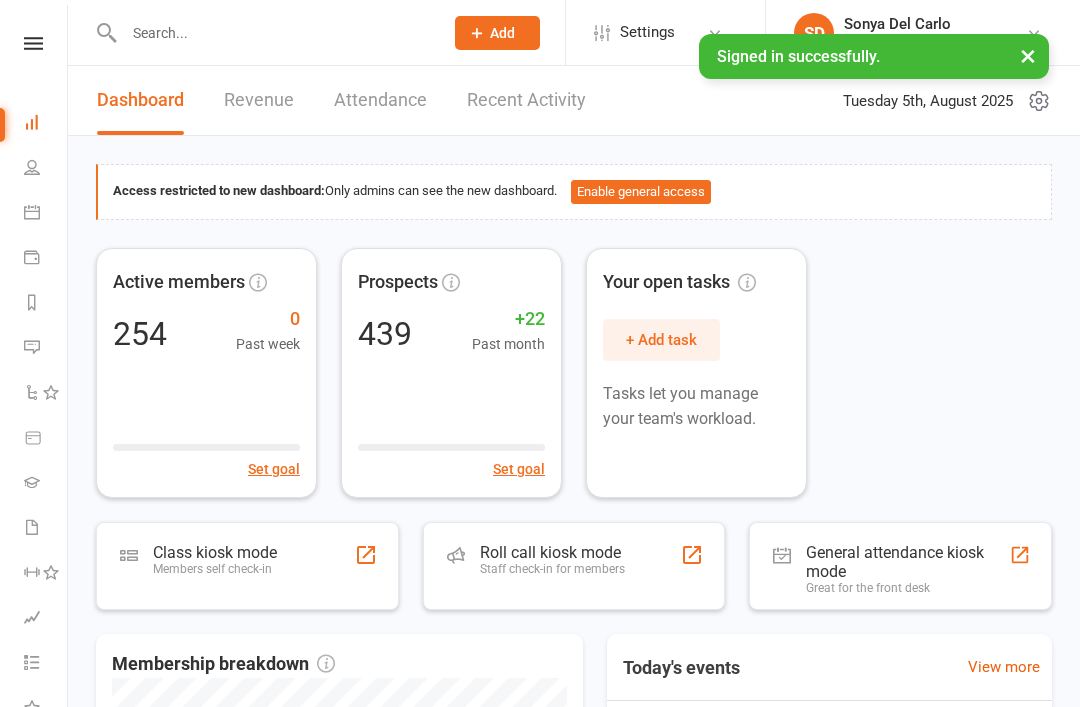 scroll, scrollTop: 0, scrollLeft: 0, axis: both 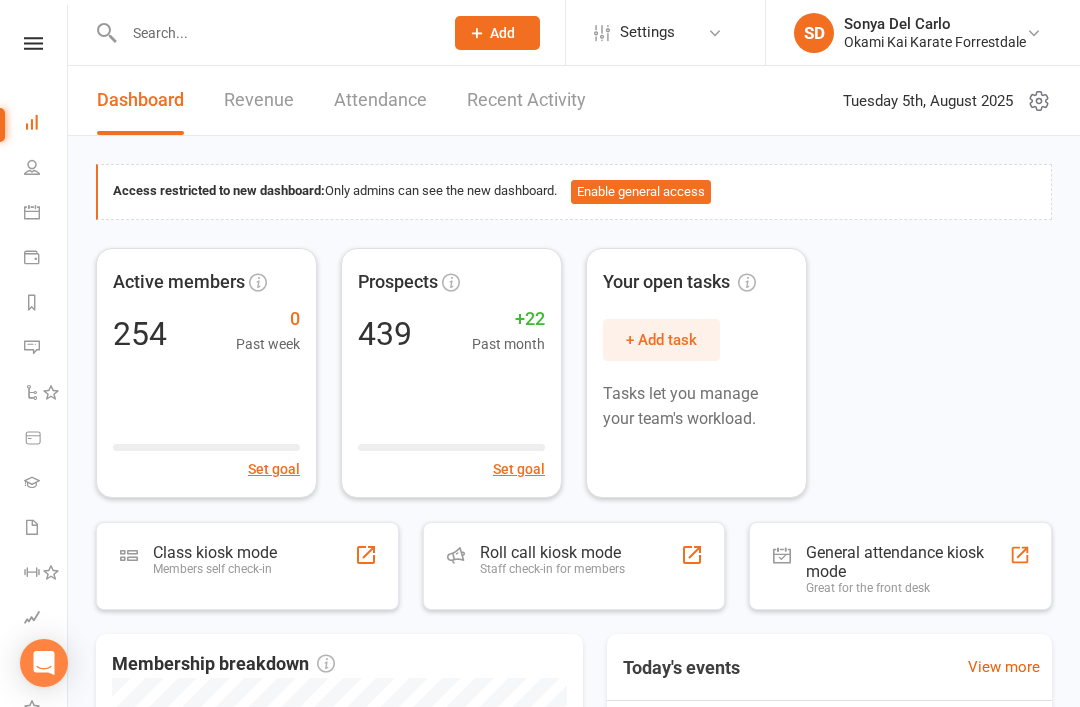 click on "People" at bounding box center [46, 169] 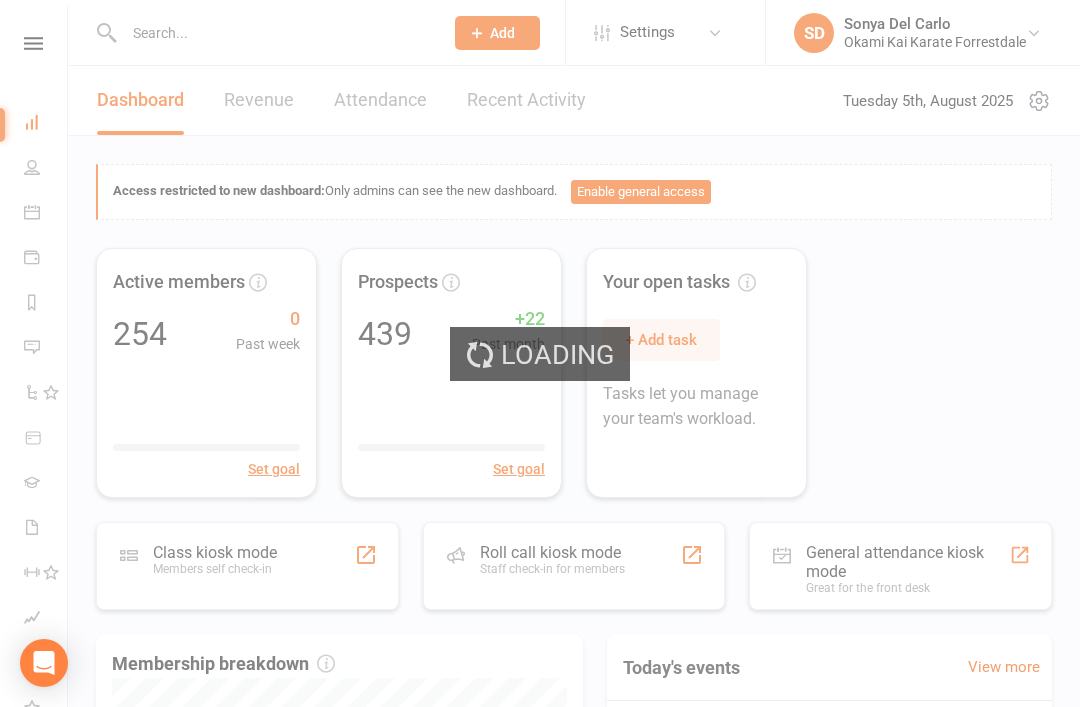 select on "100" 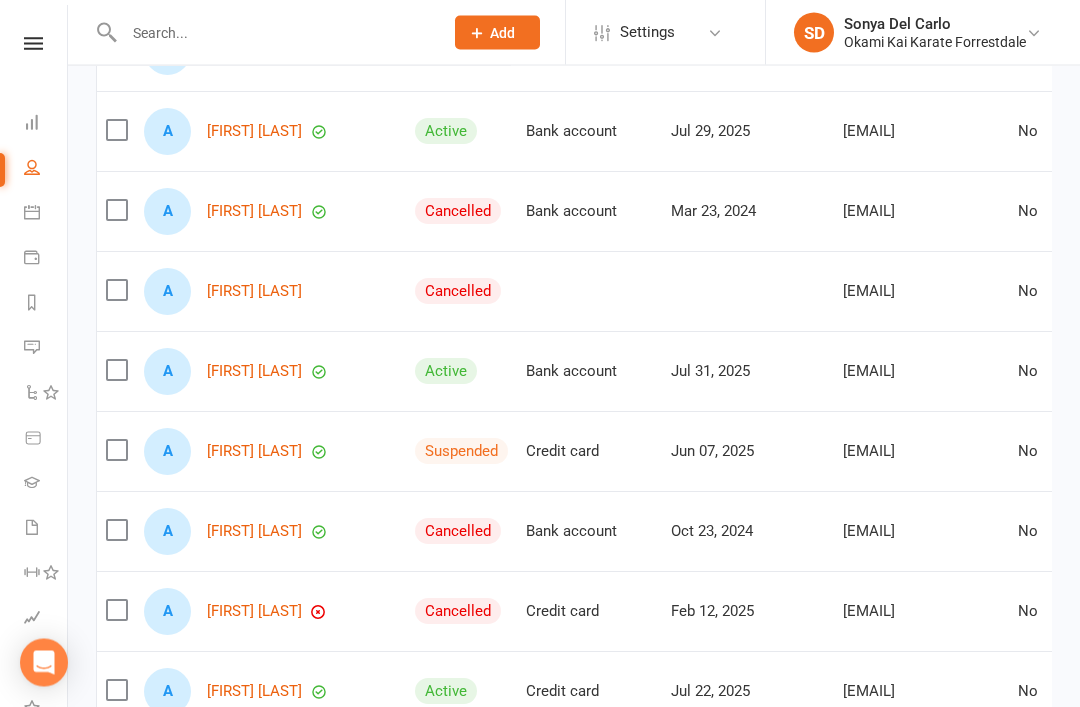 scroll, scrollTop: 344, scrollLeft: 0, axis: vertical 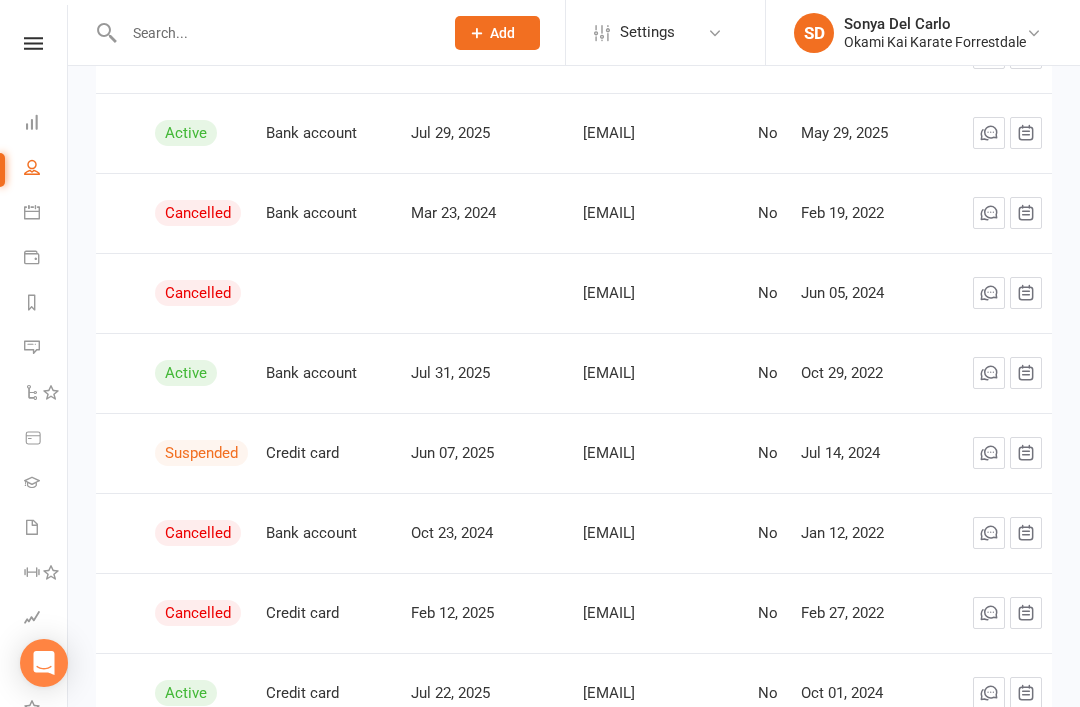 click at bounding box center [32, 122] 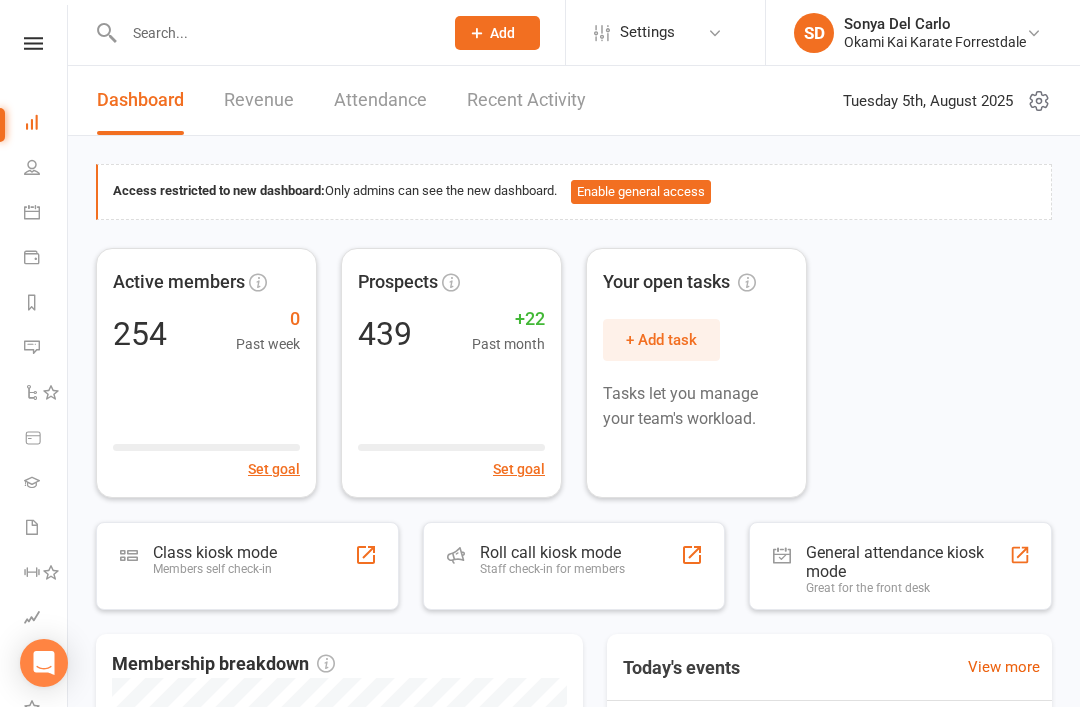 click on "Class kiosk mode Members self check-in" at bounding box center (247, 566) 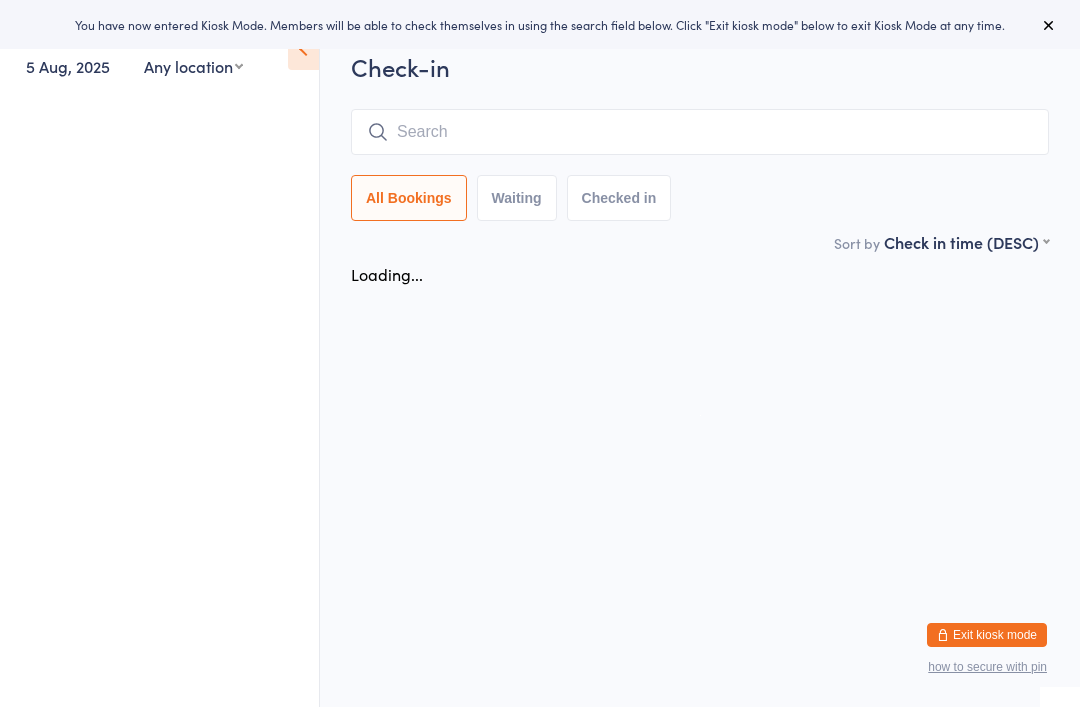 scroll, scrollTop: 0, scrollLeft: 0, axis: both 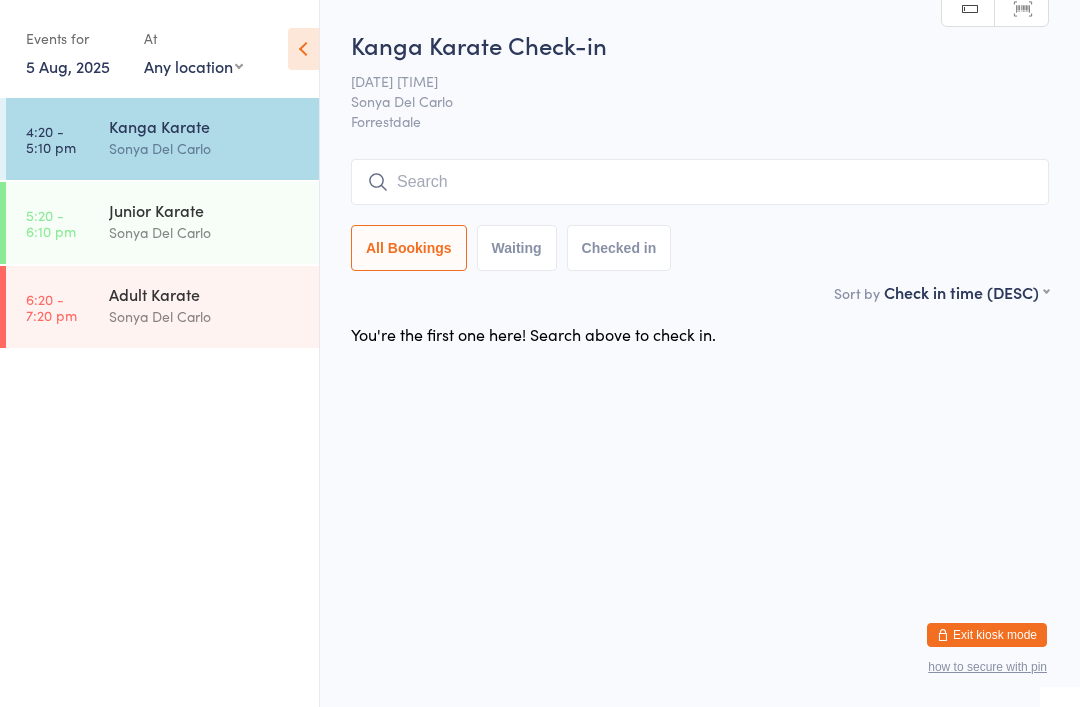 click at bounding box center [700, 182] 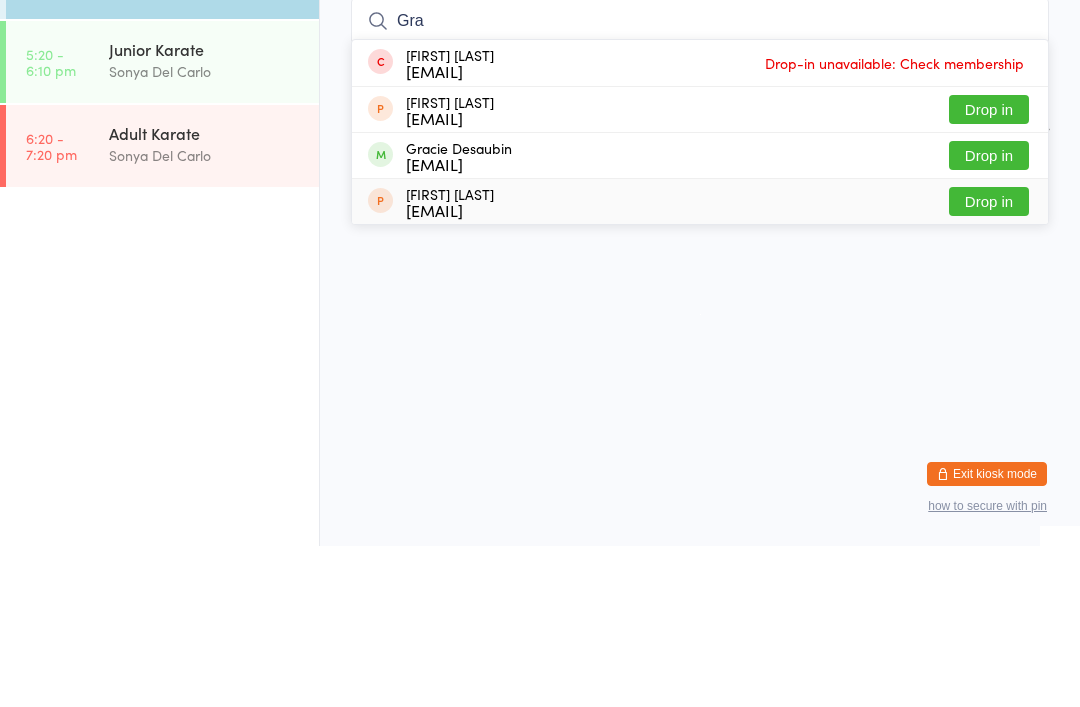 type on "Gra" 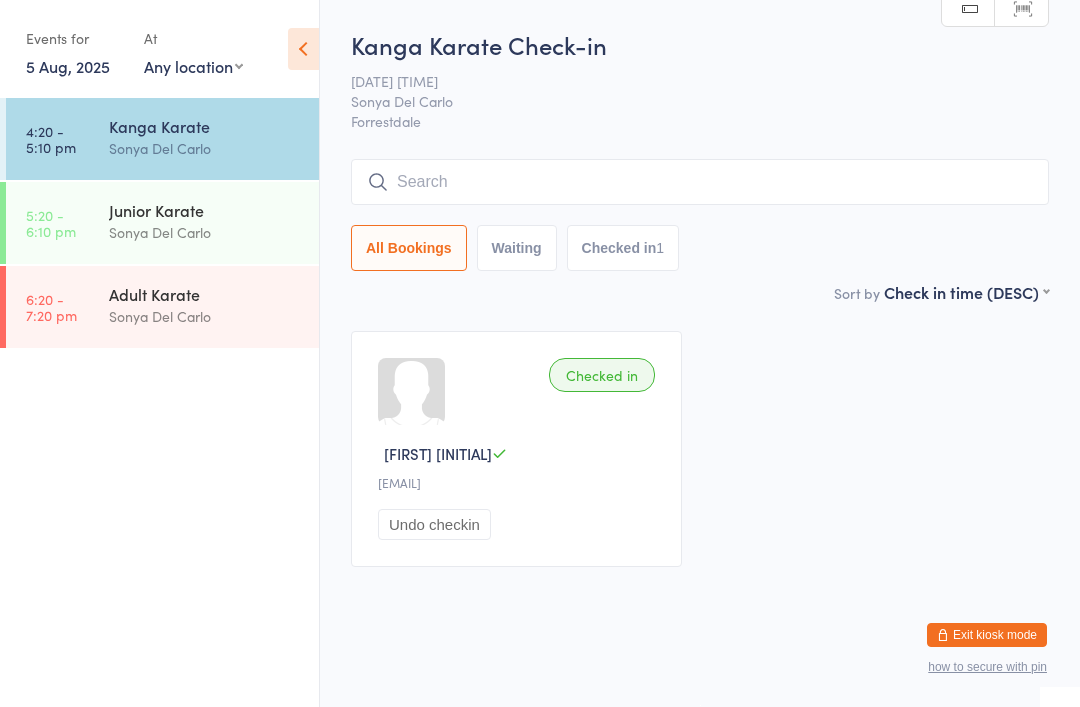 click at bounding box center [411, 391] 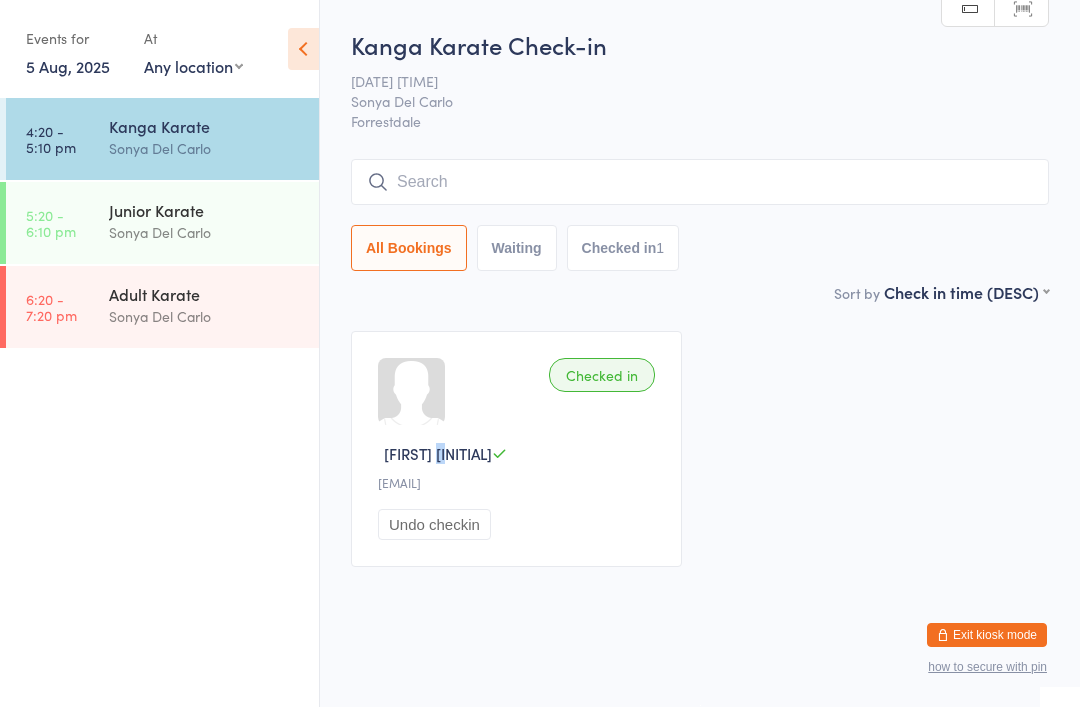 click on "Undo checkin" at bounding box center [434, 524] 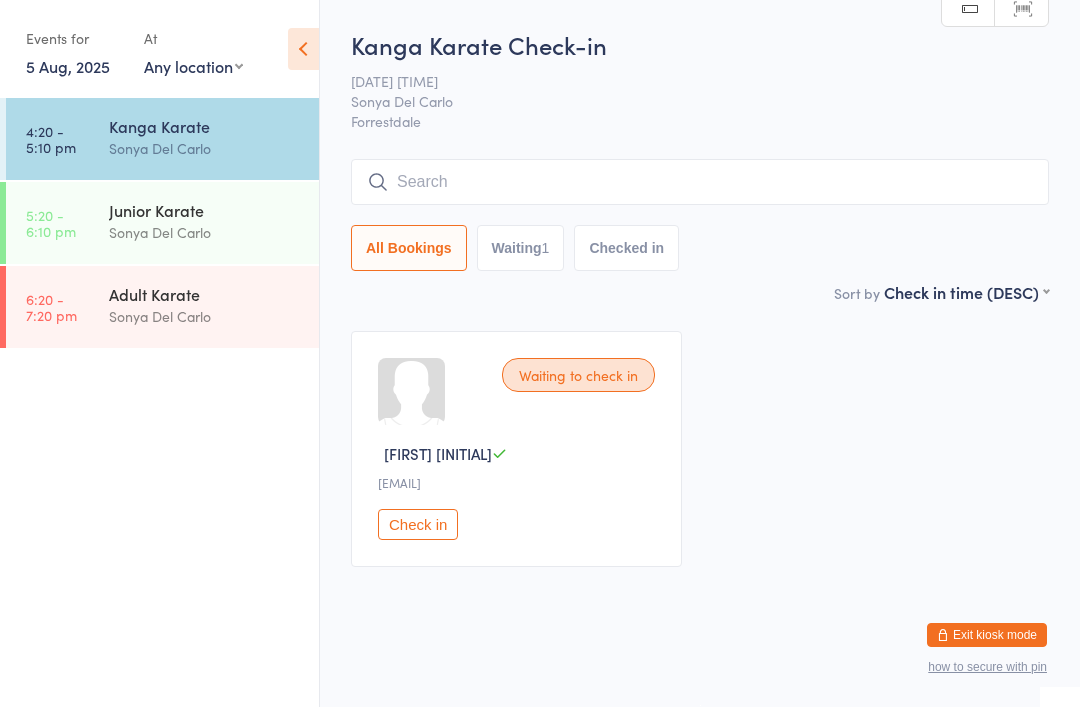 click at bounding box center (700, 182) 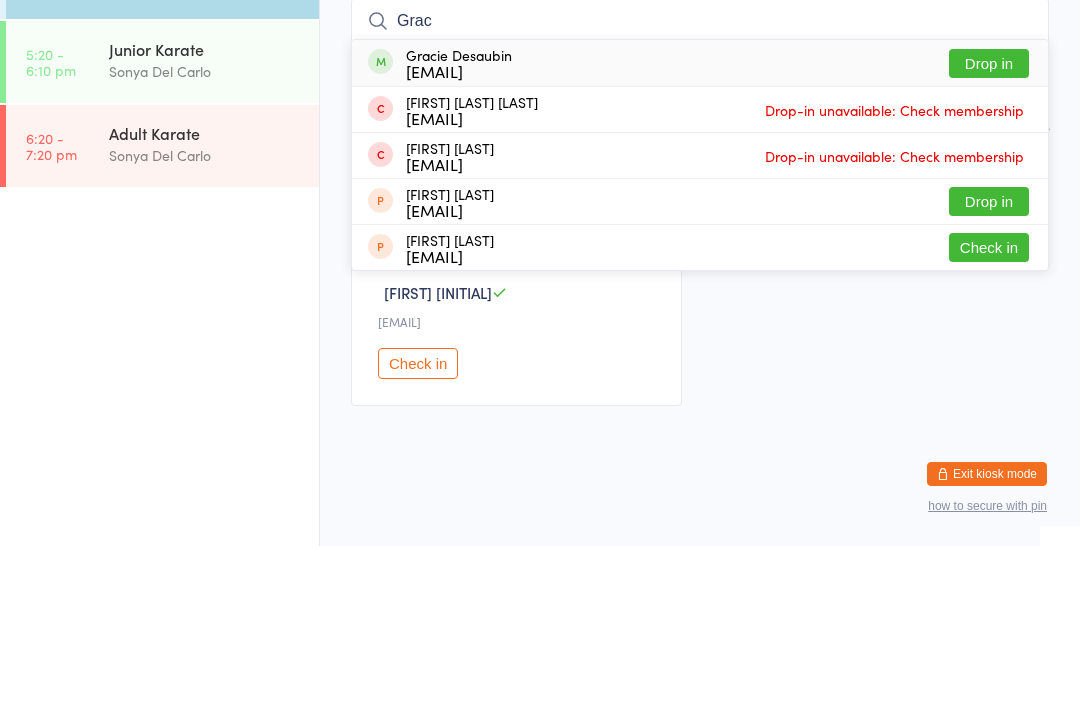 type on "Grac" 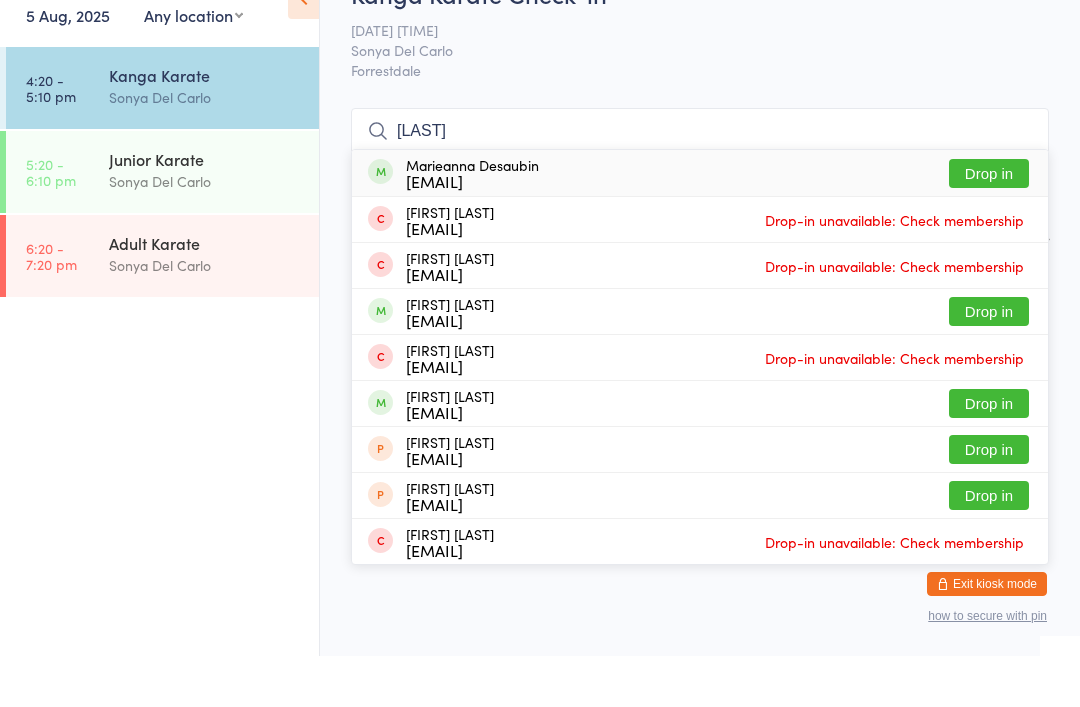 type on "[LAST]" 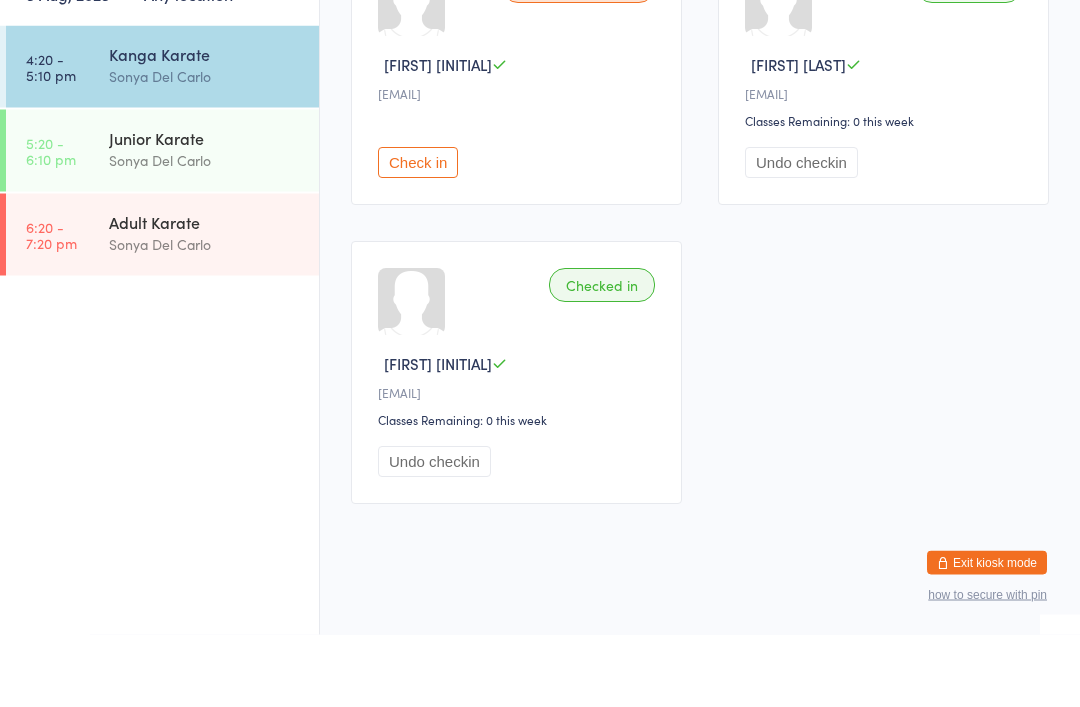 scroll, scrollTop: 356, scrollLeft: 0, axis: vertical 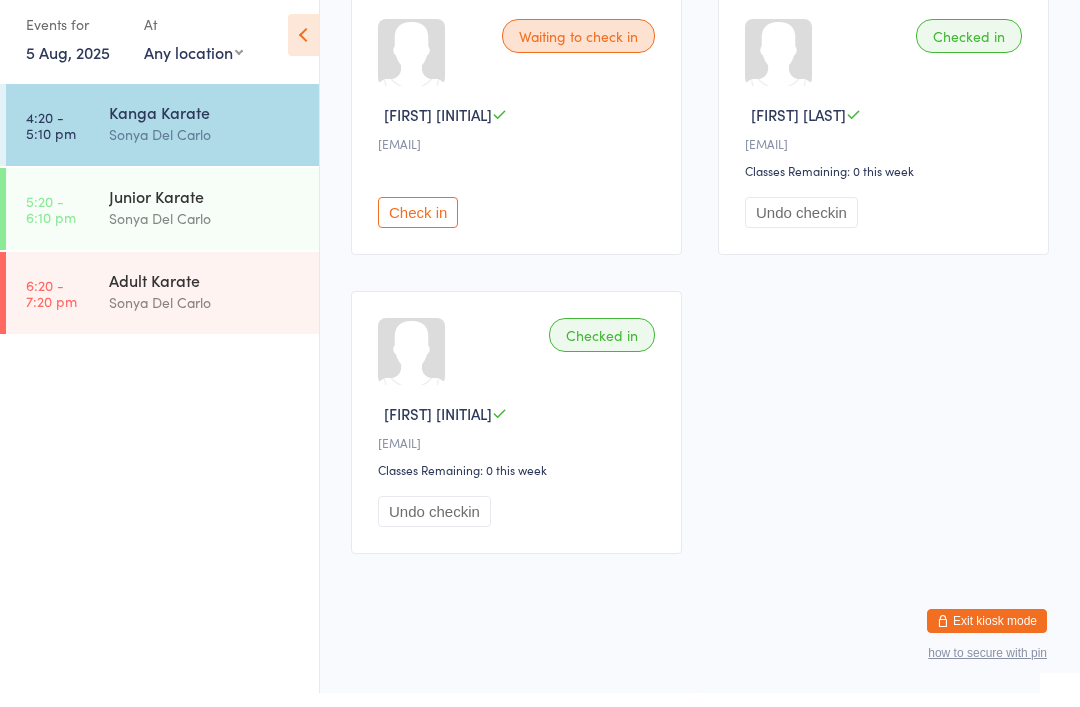 click on "Waiting to check in [FIRST] [LAST]  [EMAIL]   Check in Checked in [FIRST] [LAST]  [EMAIL] Classes Remaining: 0 this week   Undo checkin Checked in [FIRST] [LAST]  [EMAIL] Classes Remaining: 0 this week   Undo checkin" at bounding box center (700, 287) 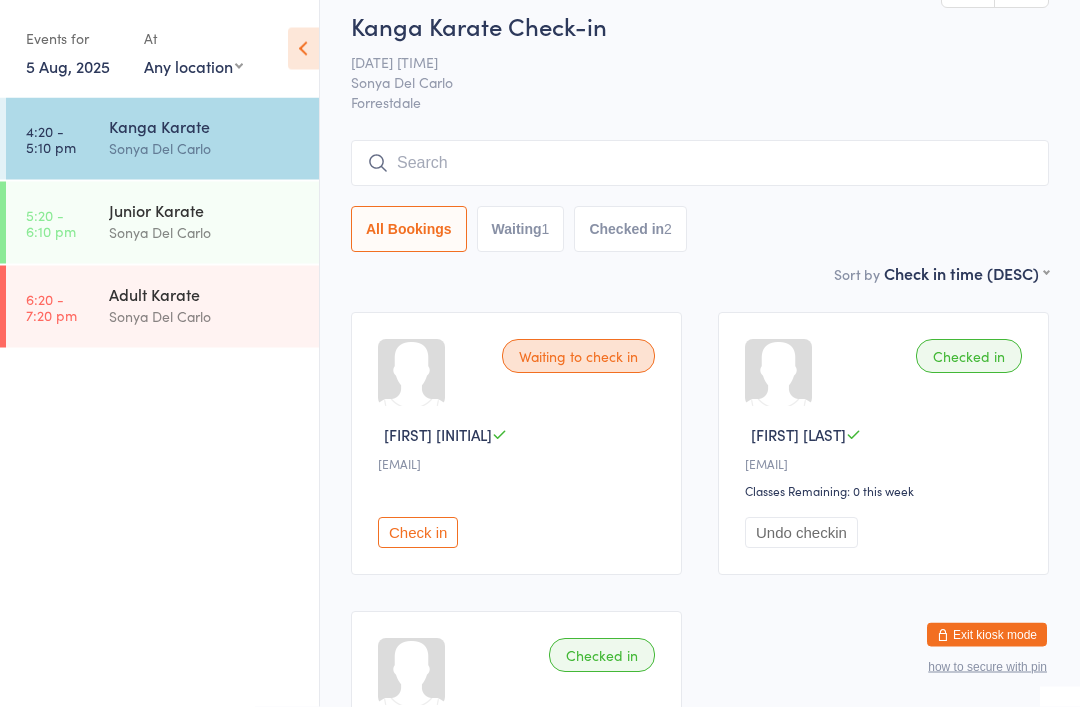scroll, scrollTop: 0, scrollLeft: 0, axis: both 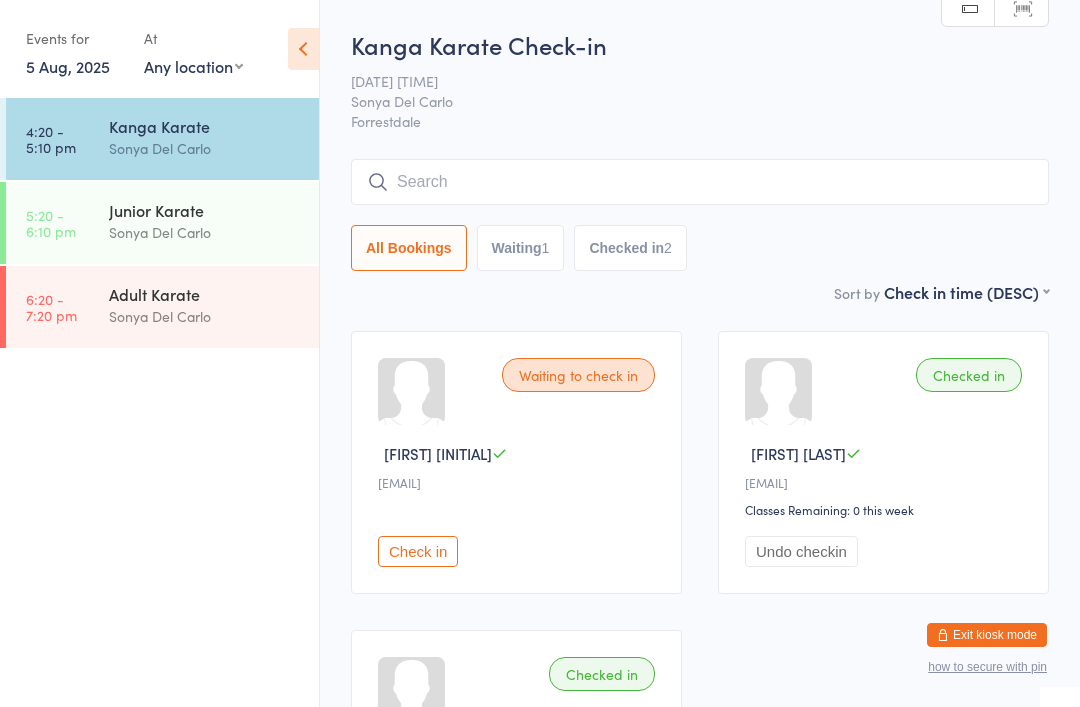 click at bounding box center (700, 182) 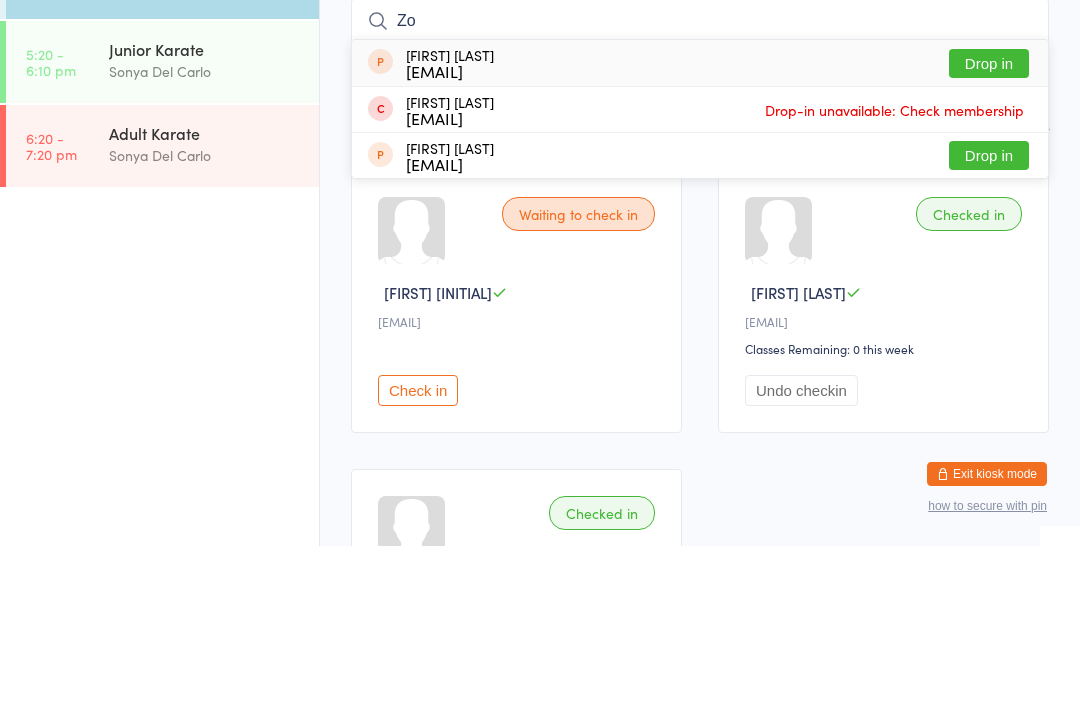 type on "Z" 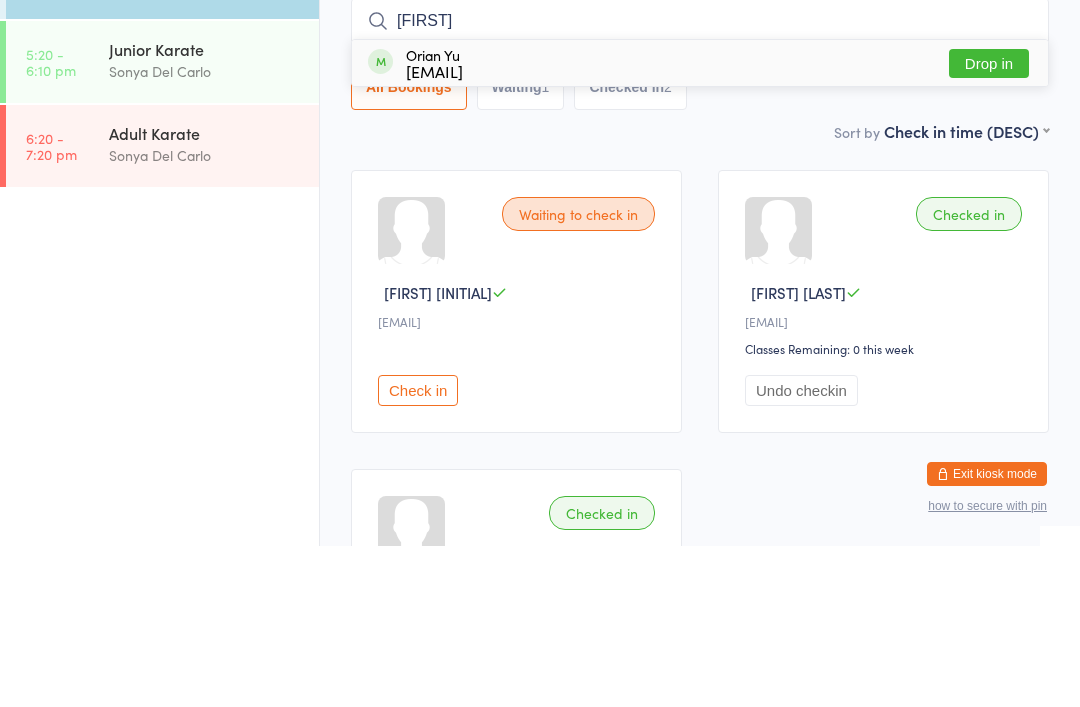 type on "[FIRST]" 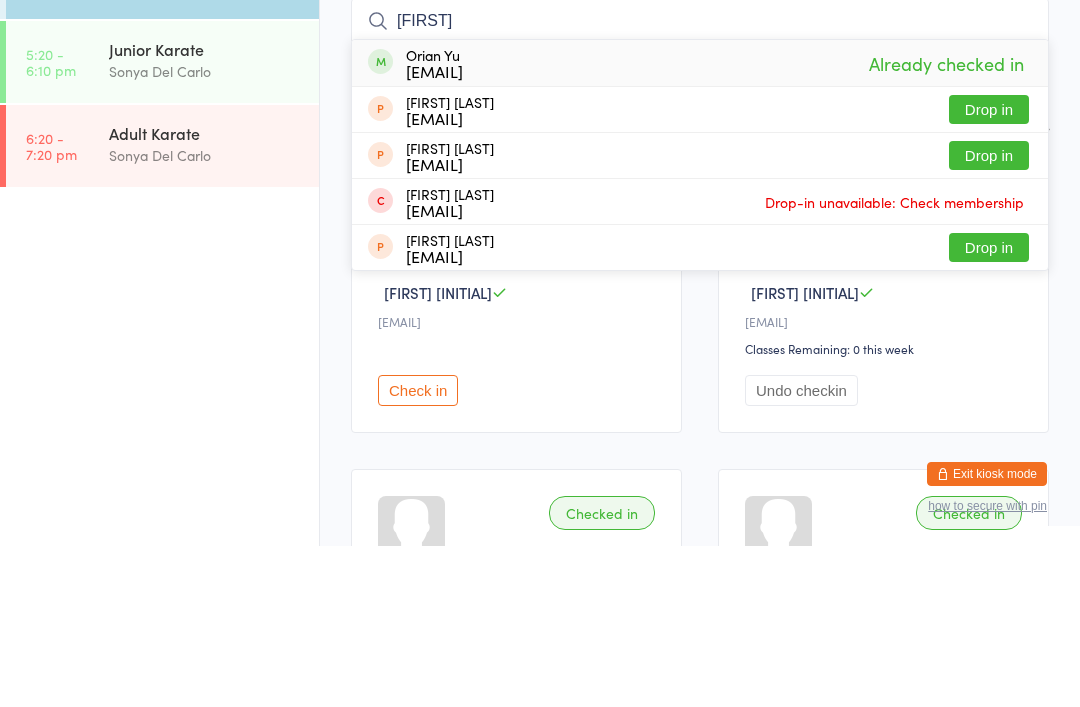 type on "[FIRST]" 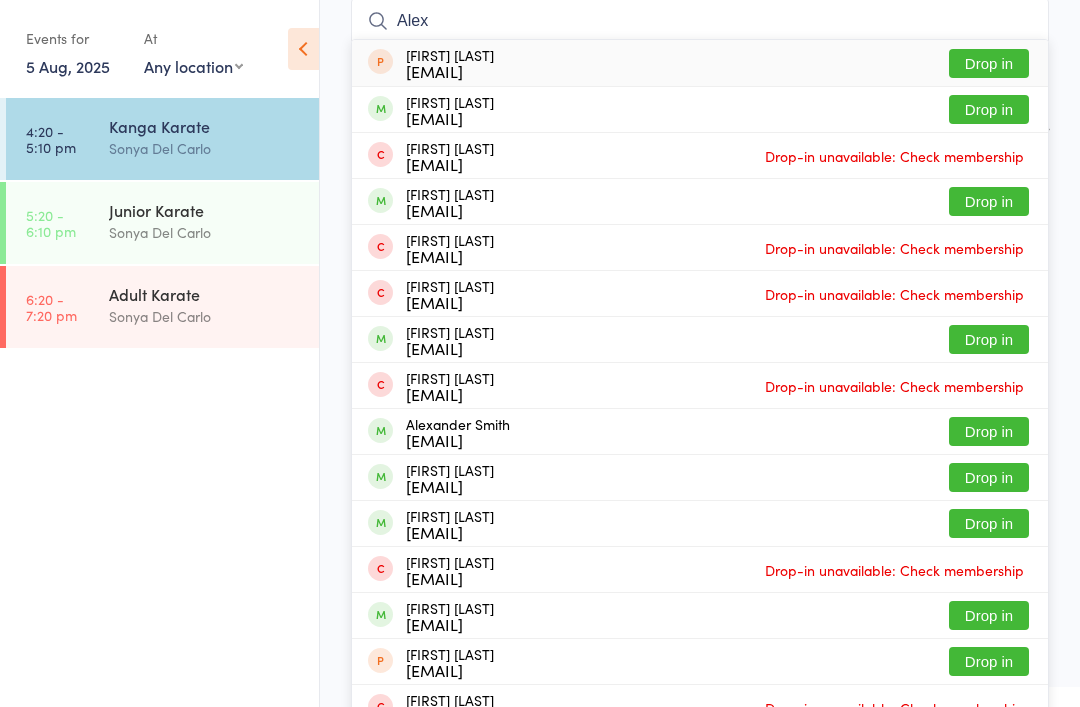 scroll, scrollTop: 160, scrollLeft: 0, axis: vertical 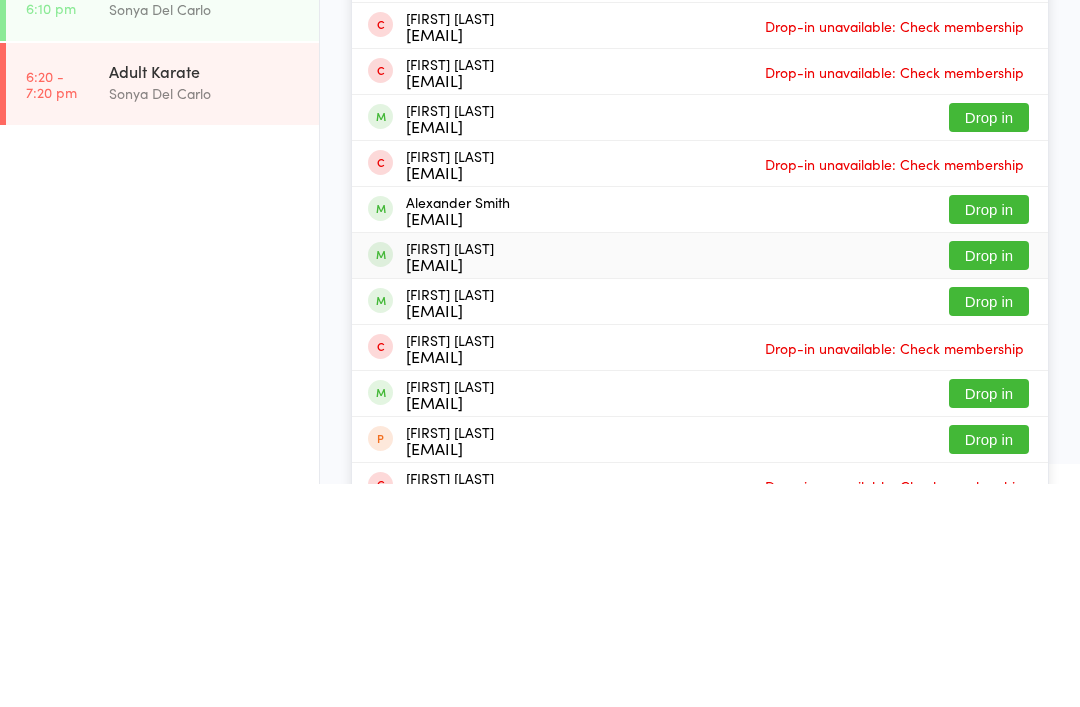 type on "Alex" 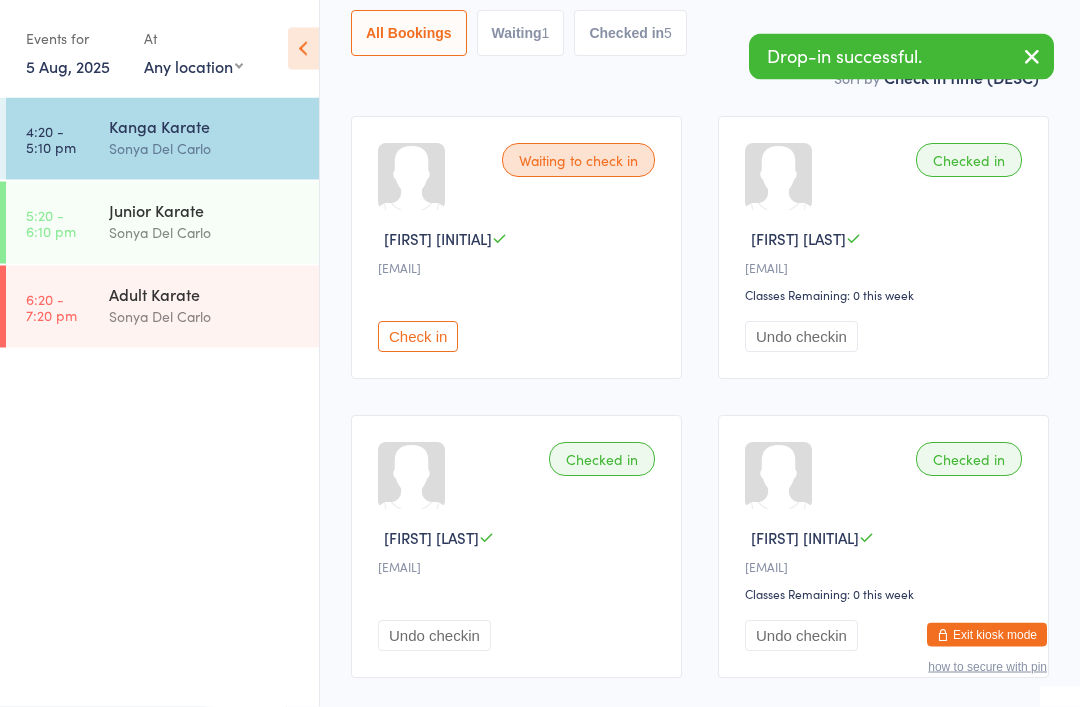 scroll, scrollTop: 215, scrollLeft: 0, axis: vertical 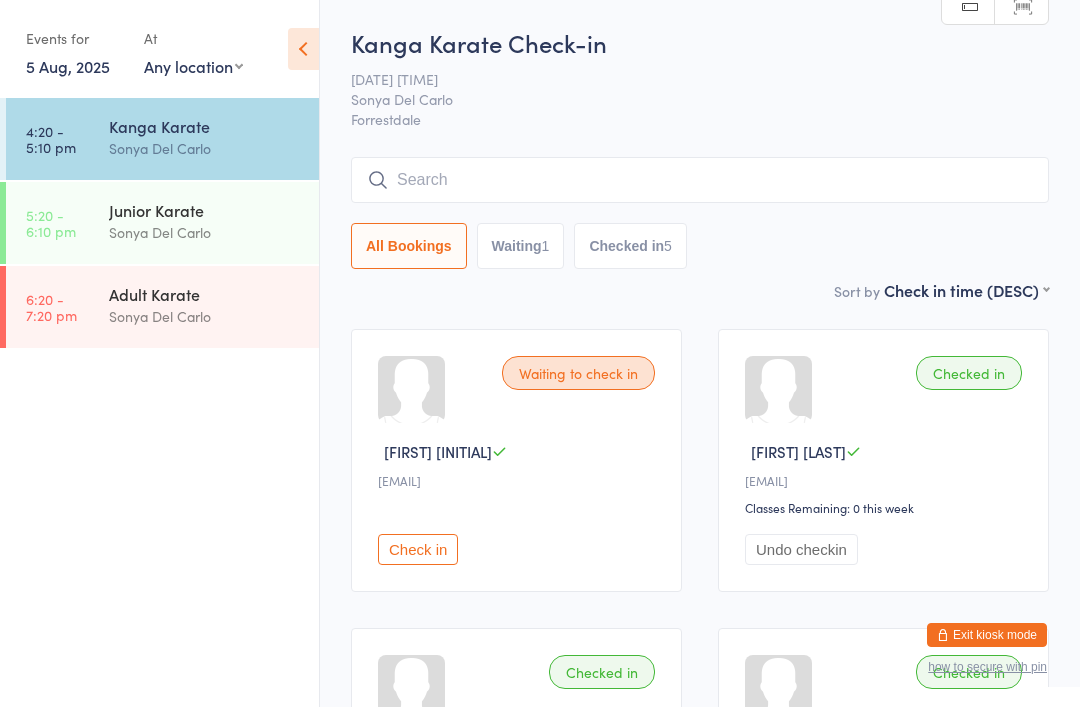 type on "J" 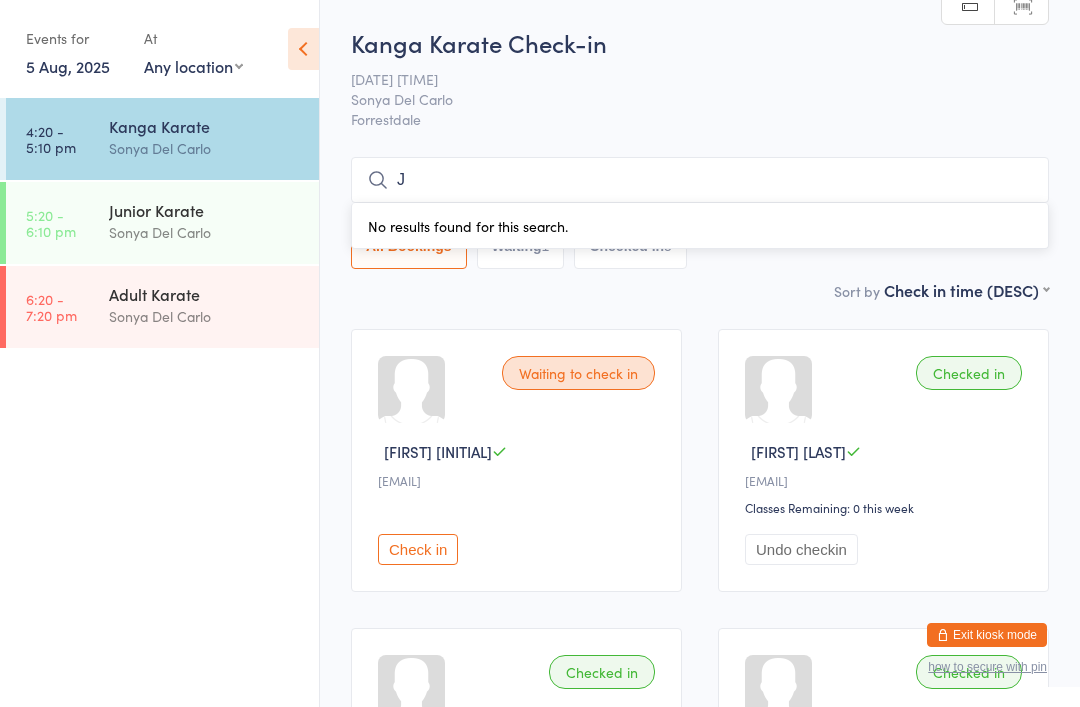type 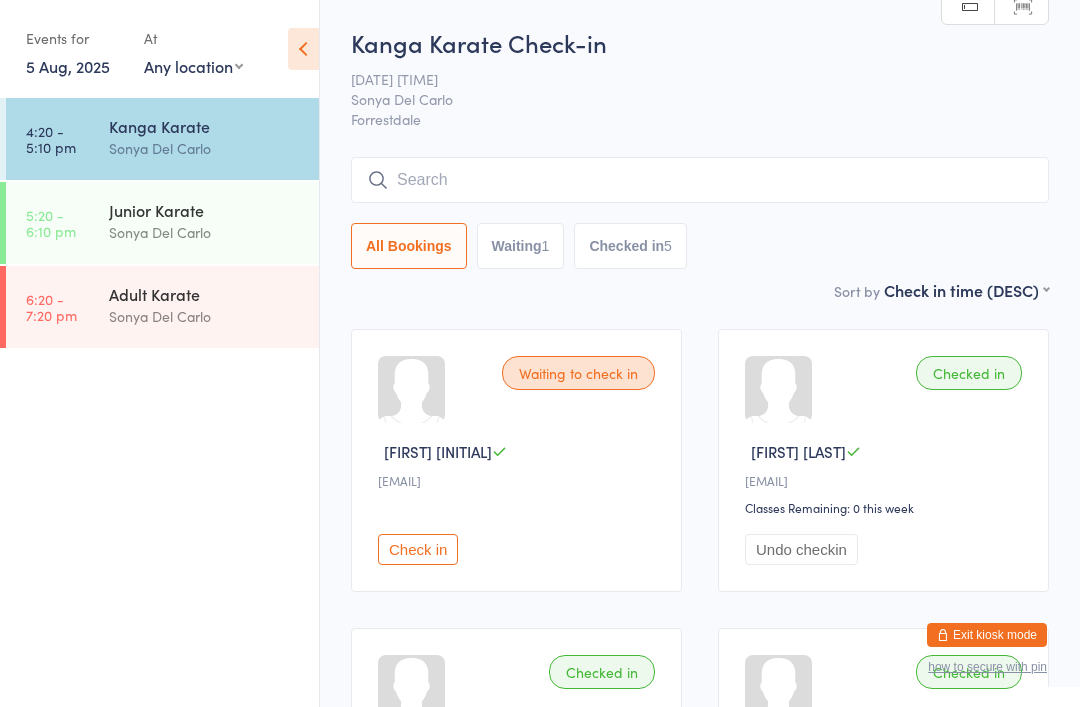 click on "Junior Karate" at bounding box center (205, 210) 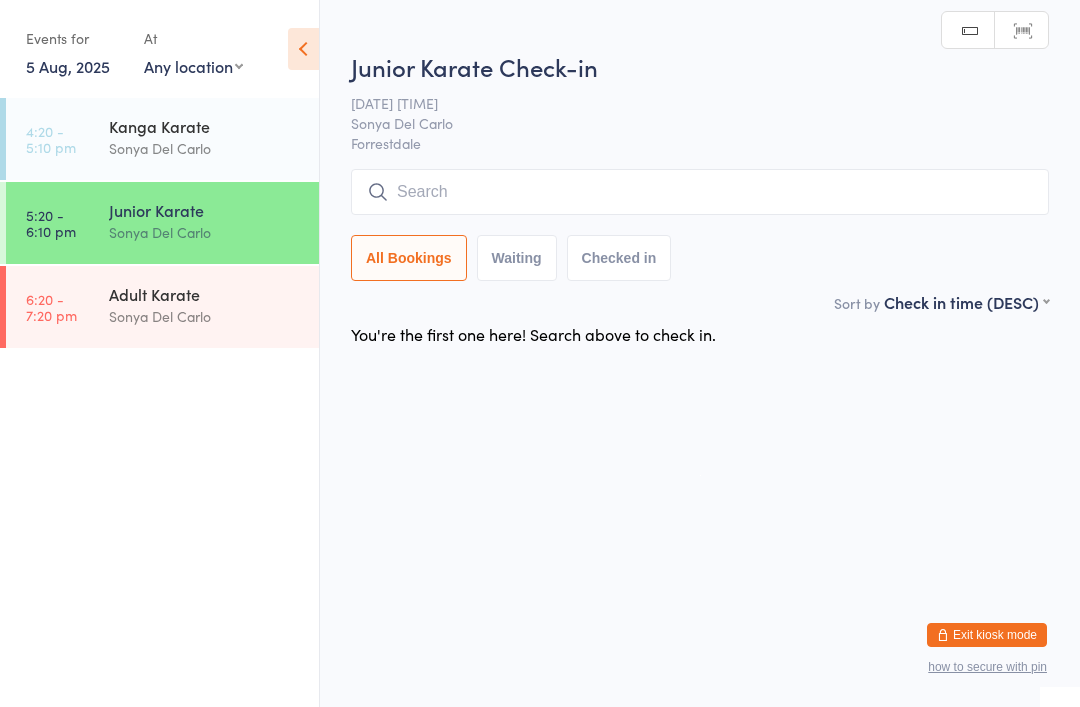 click at bounding box center (700, 192) 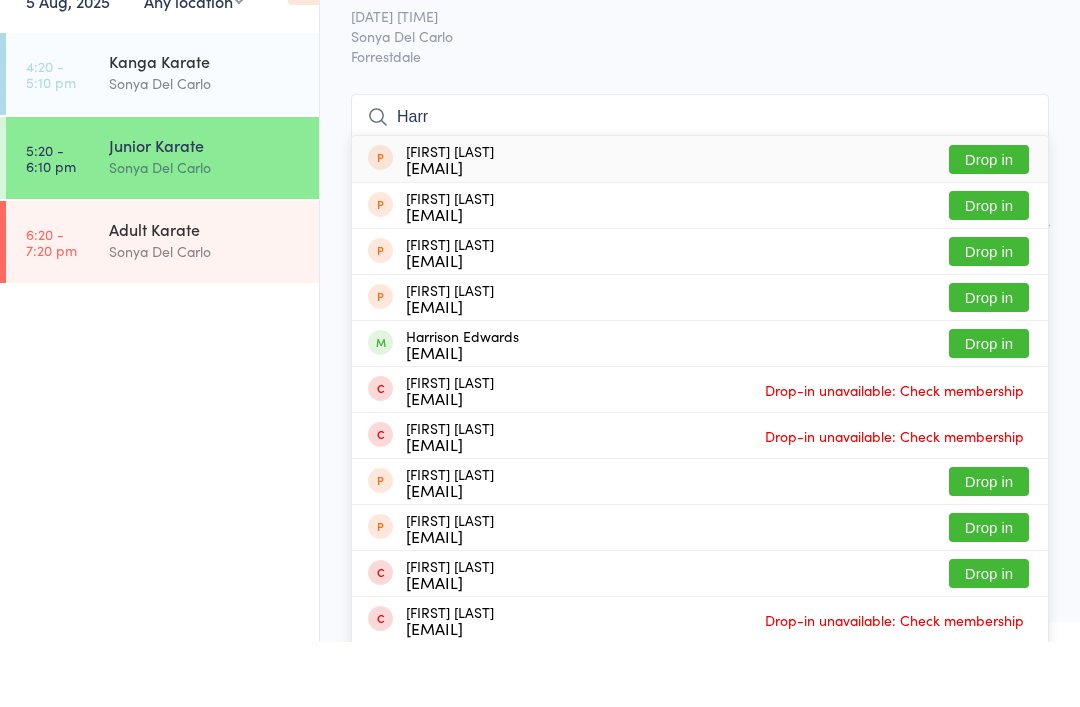 scroll, scrollTop: 65, scrollLeft: 0, axis: vertical 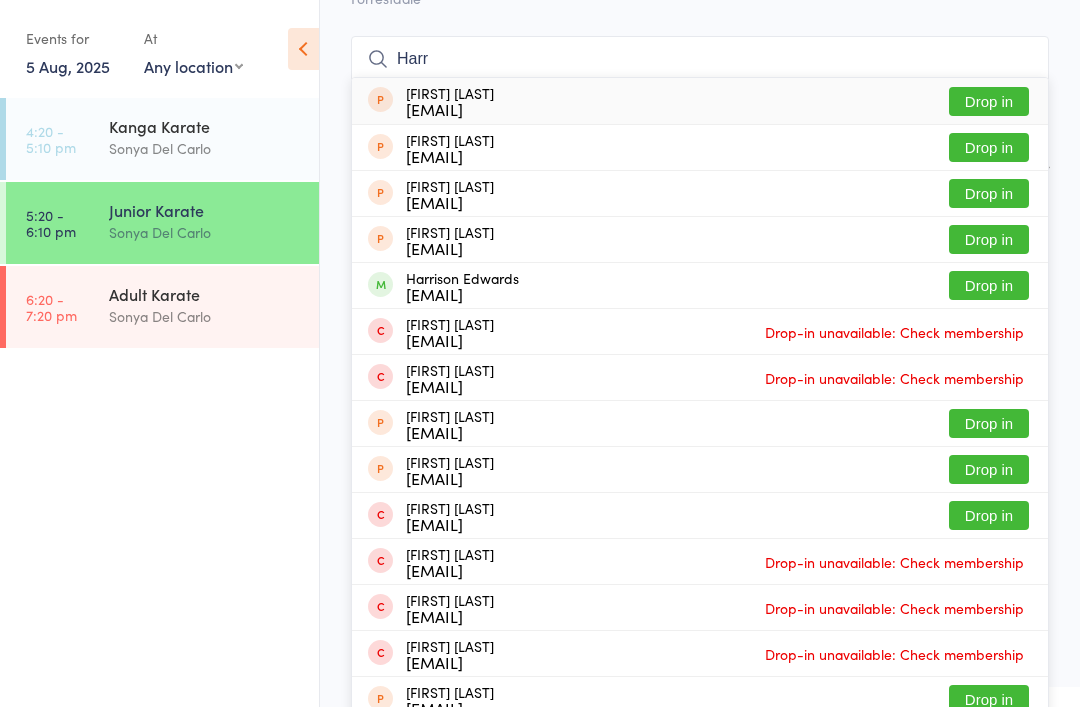 click on "Harr" at bounding box center [700, 59] 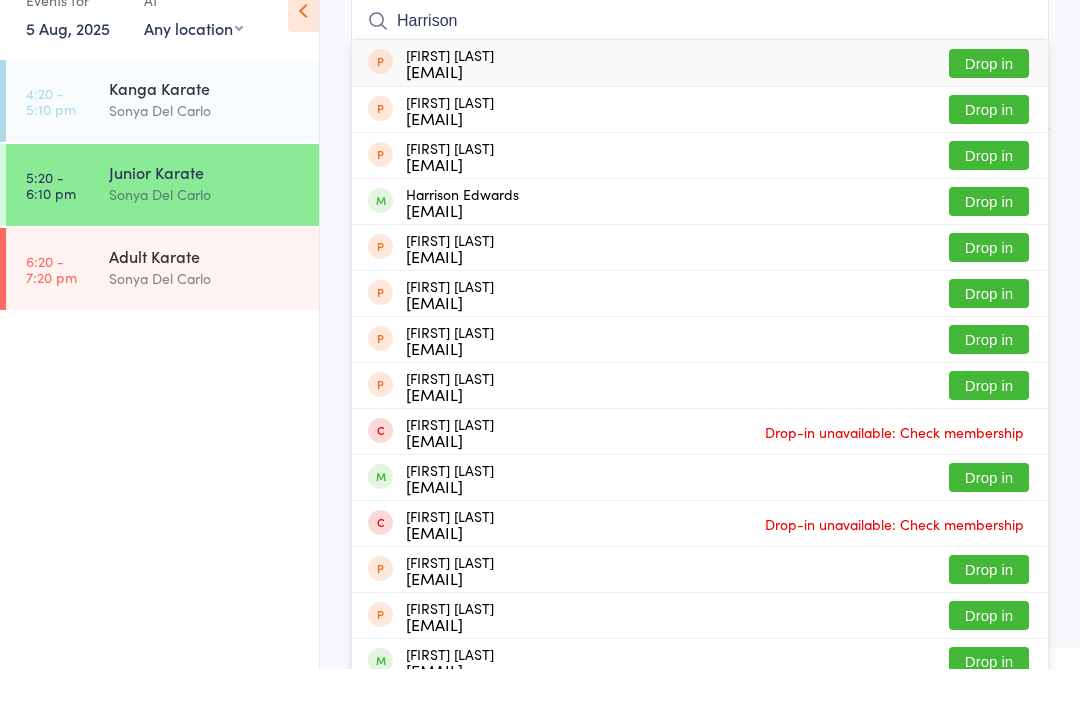 type on "Harrison" 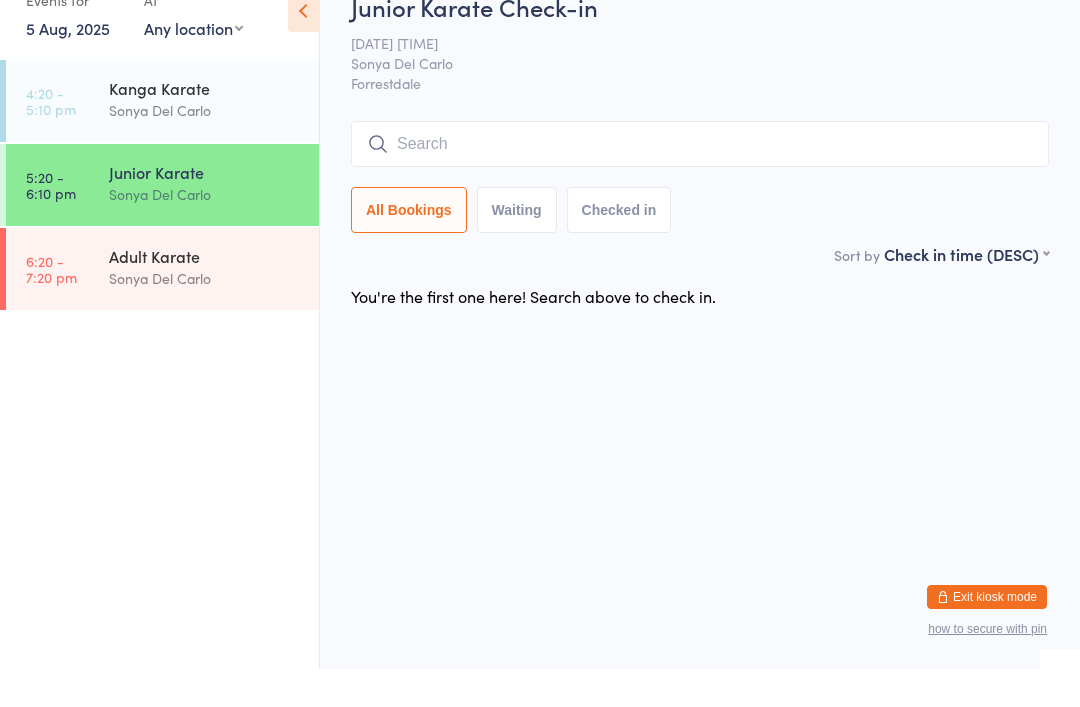 scroll, scrollTop: 0, scrollLeft: 0, axis: both 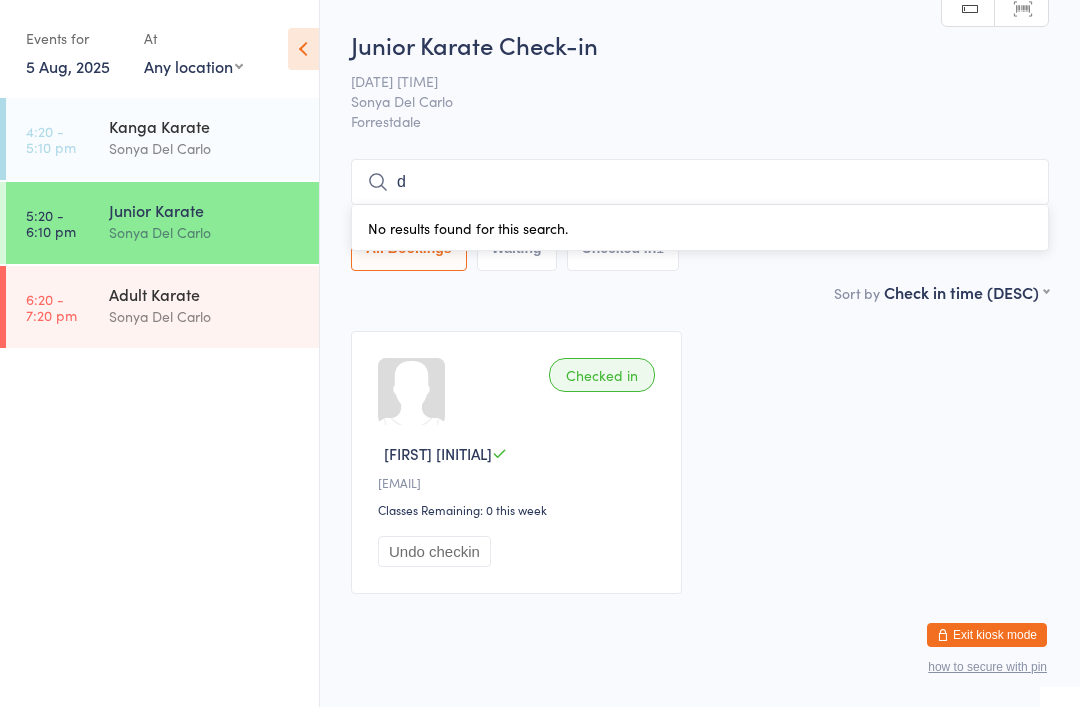type on "dh" 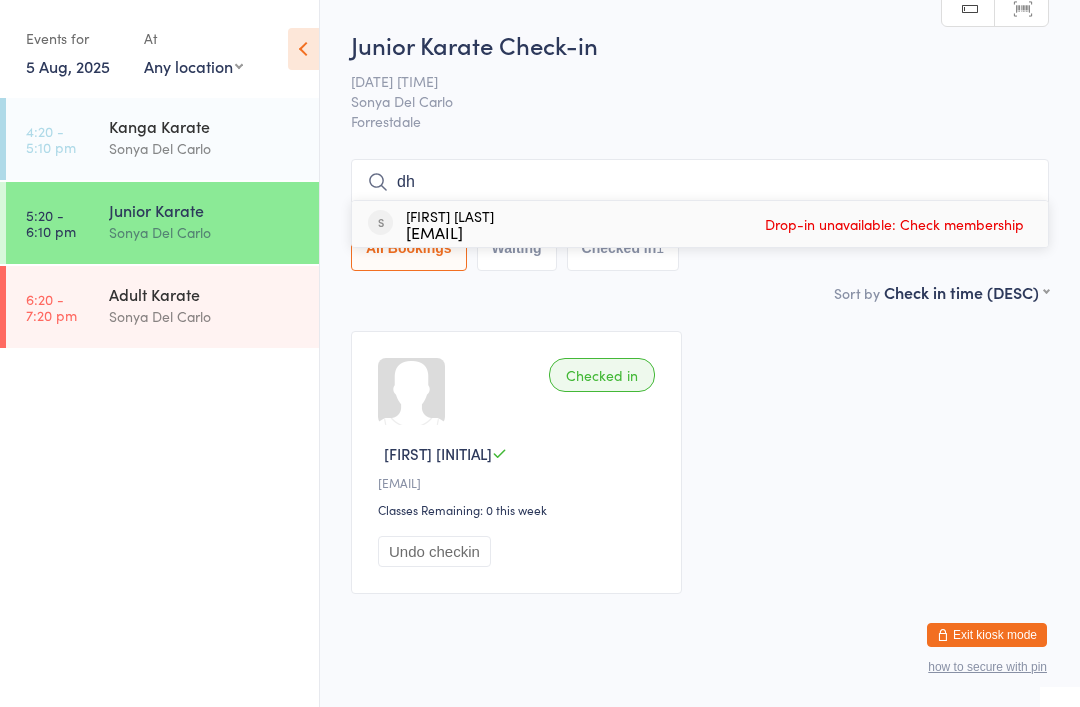 click on "Kanga Karate" at bounding box center [205, 126] 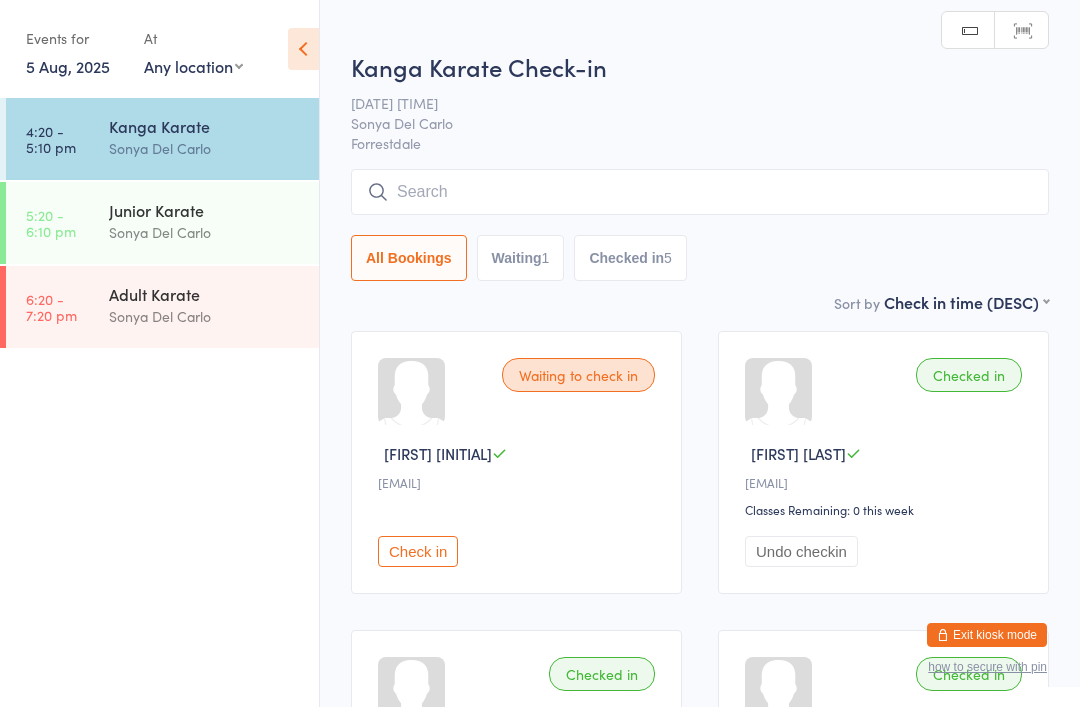 click at bounding box center (700, 192) 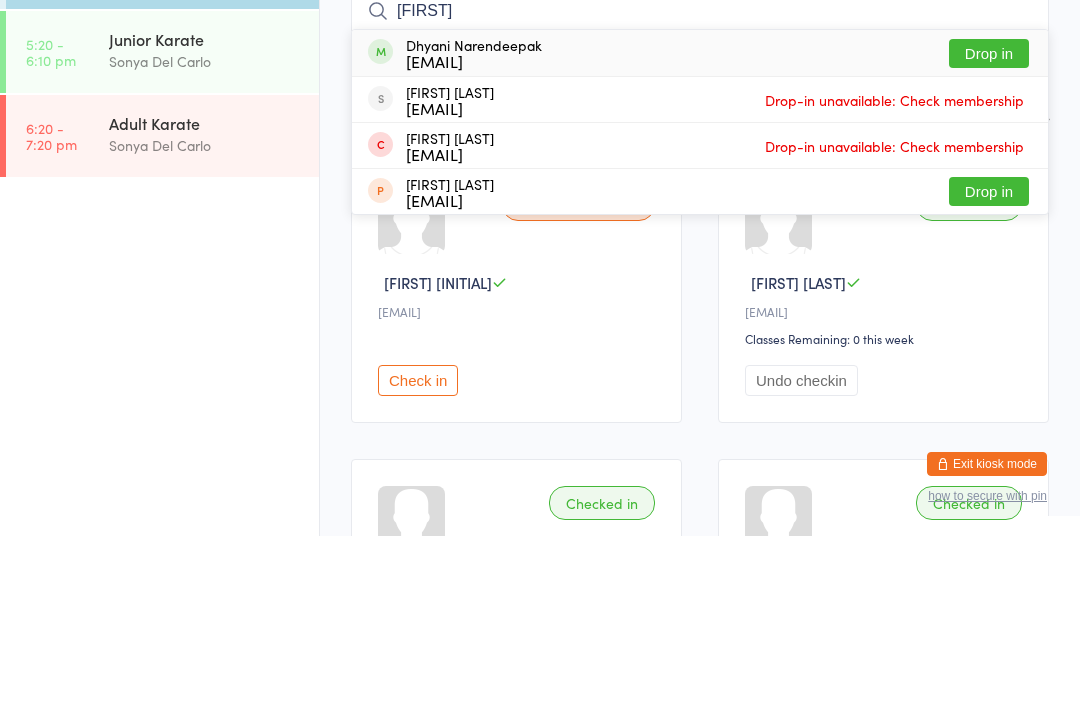 click on "[FIRST]" at bounding box center (700, 182) 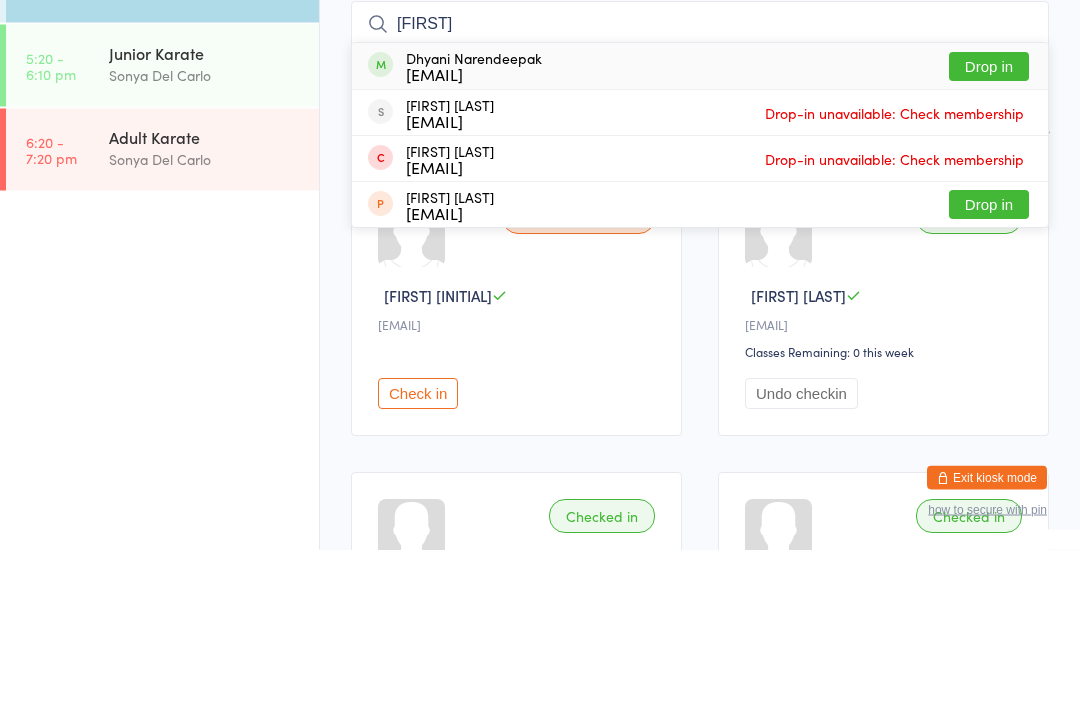 type on "[FIRST]" 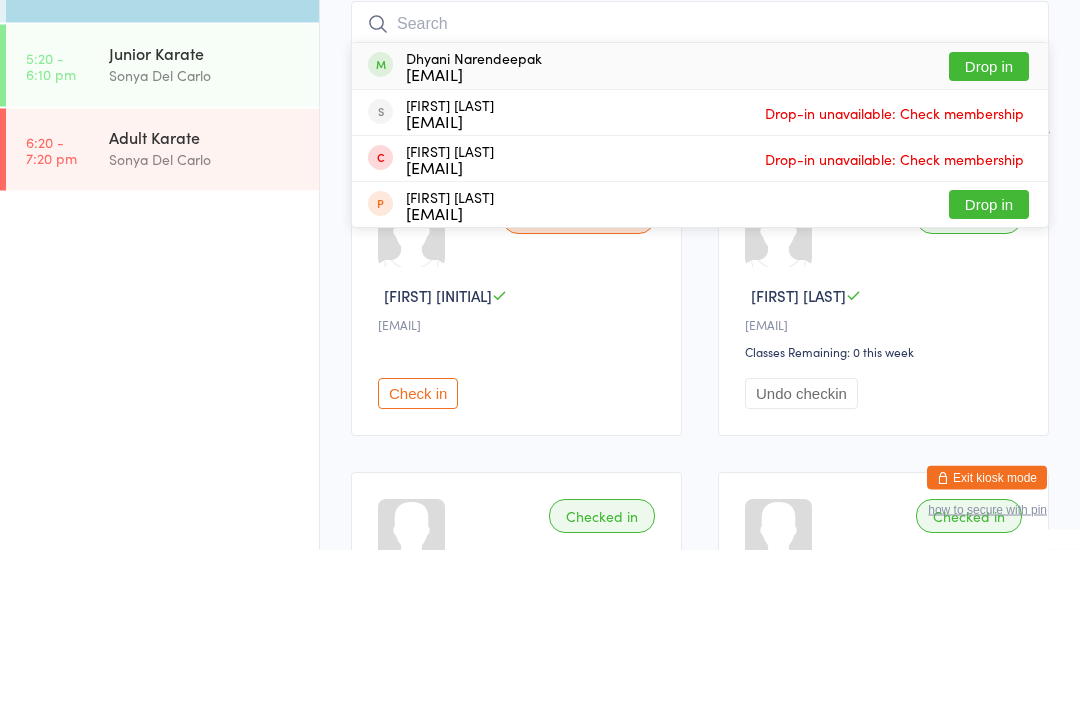 scroll, scrollTop: 158, scrollLeft: 0, axis: vertical 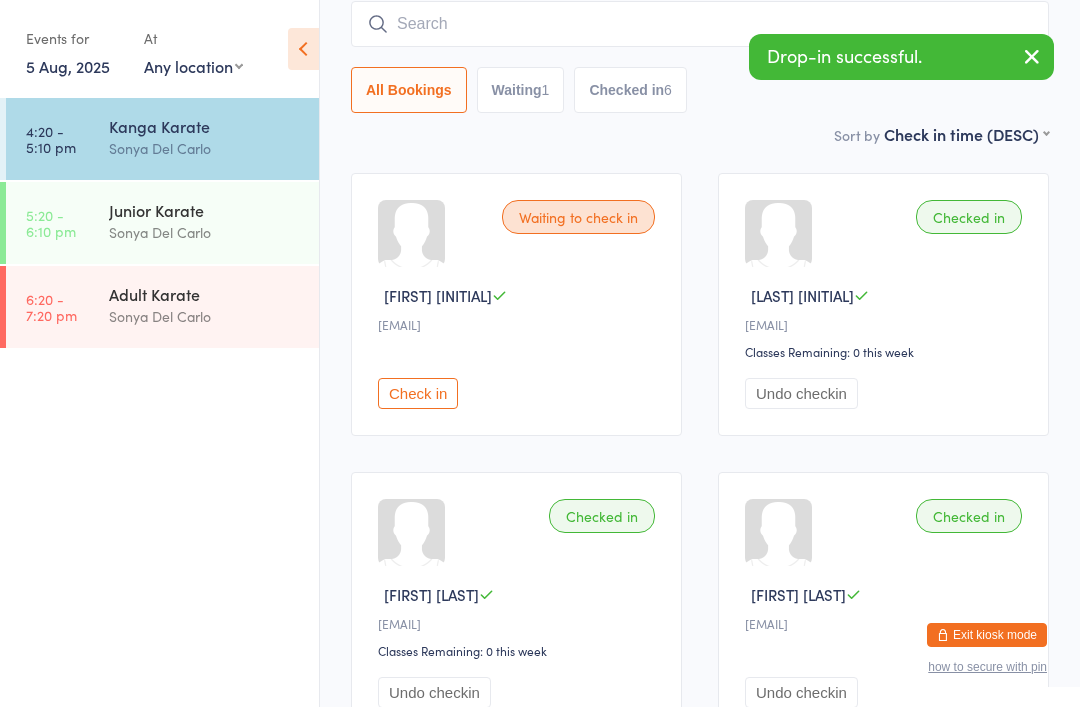 click on "All Bookings Waiting  1 Checked in  6" at bounding box center [700, 57] 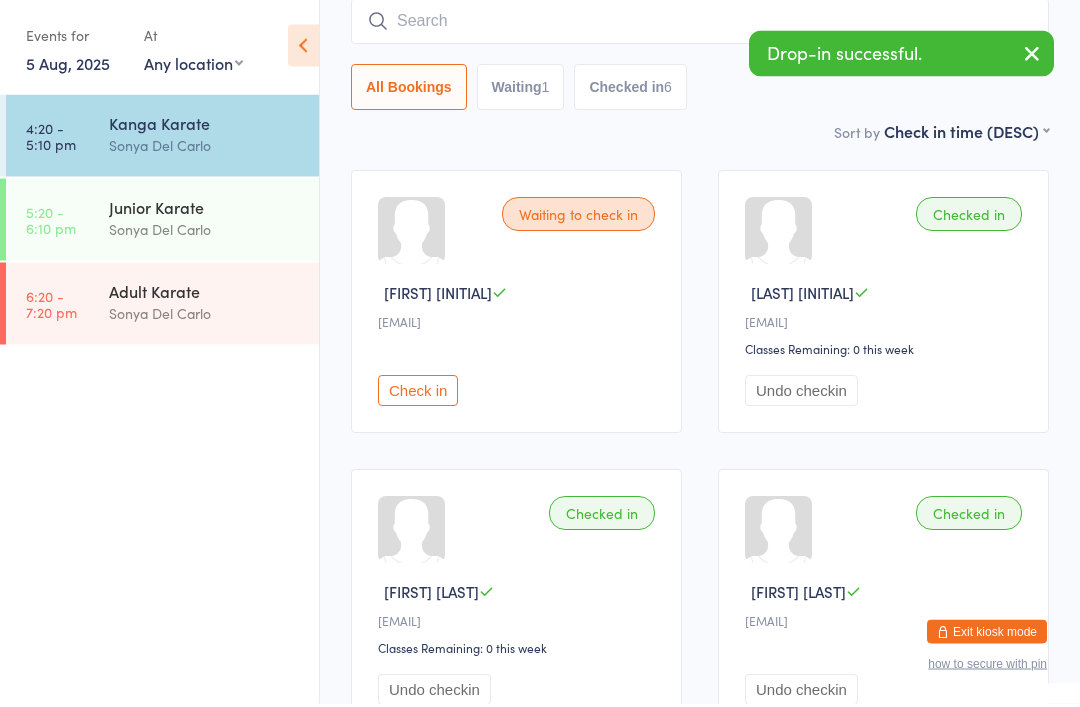 click on "Junior Karate" at bounding box center [205, 210] 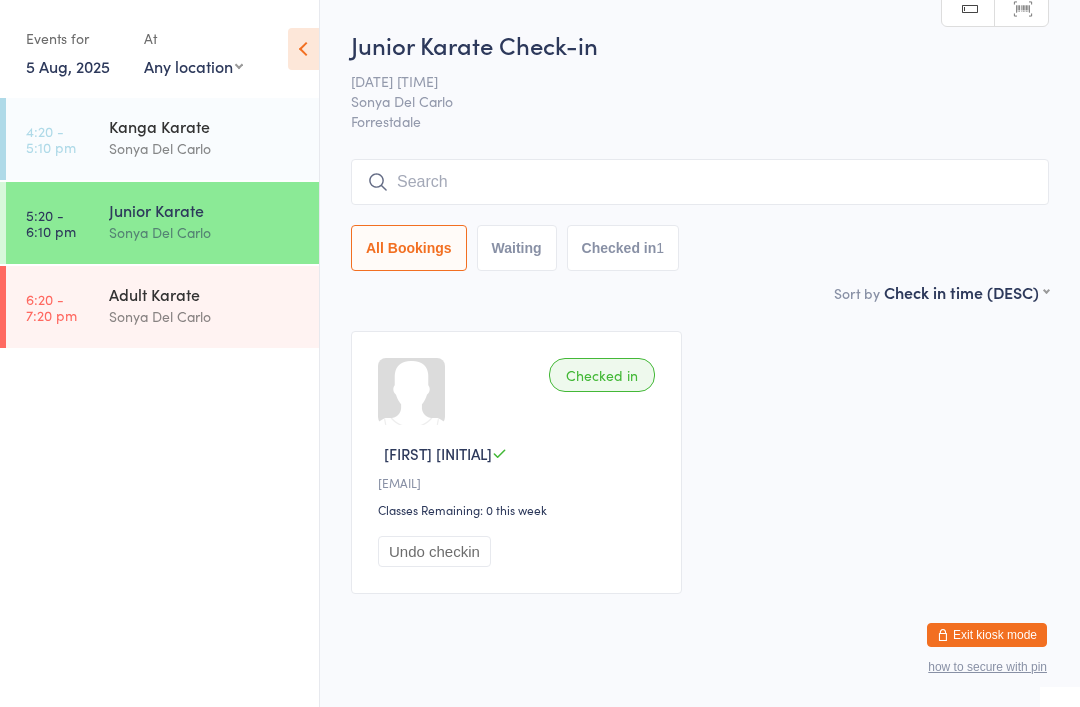 click at bounding box center [700, 182] 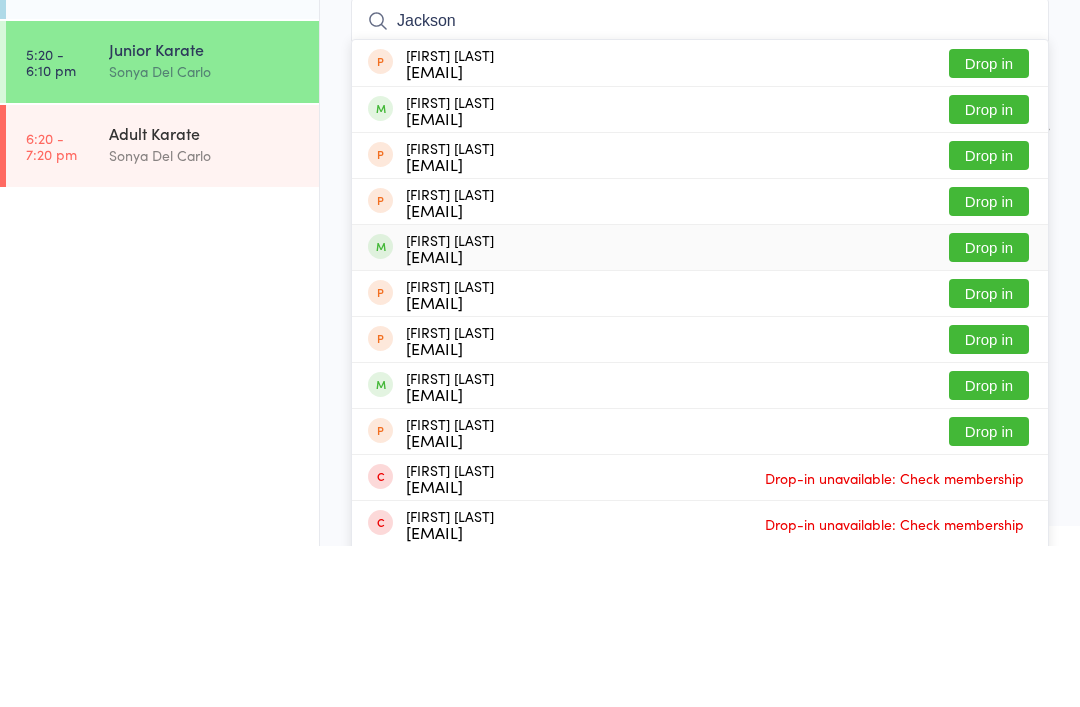 type on "Jackson" 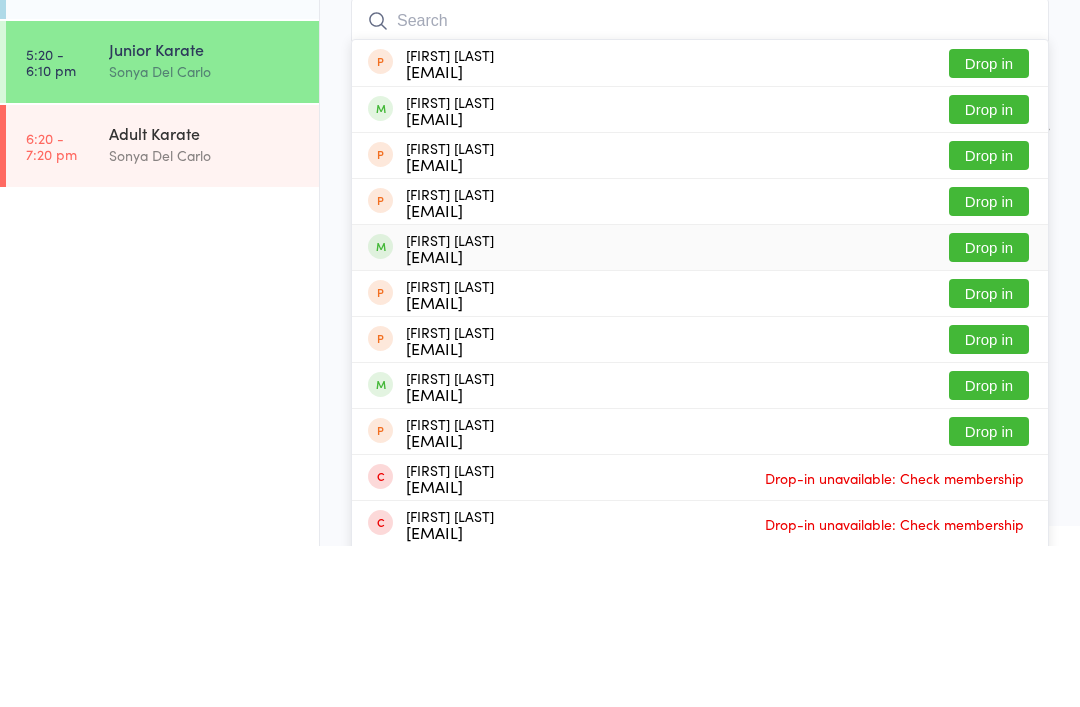 scroll, scrollTop: 51, scrollLeft: 0, axis: vertical 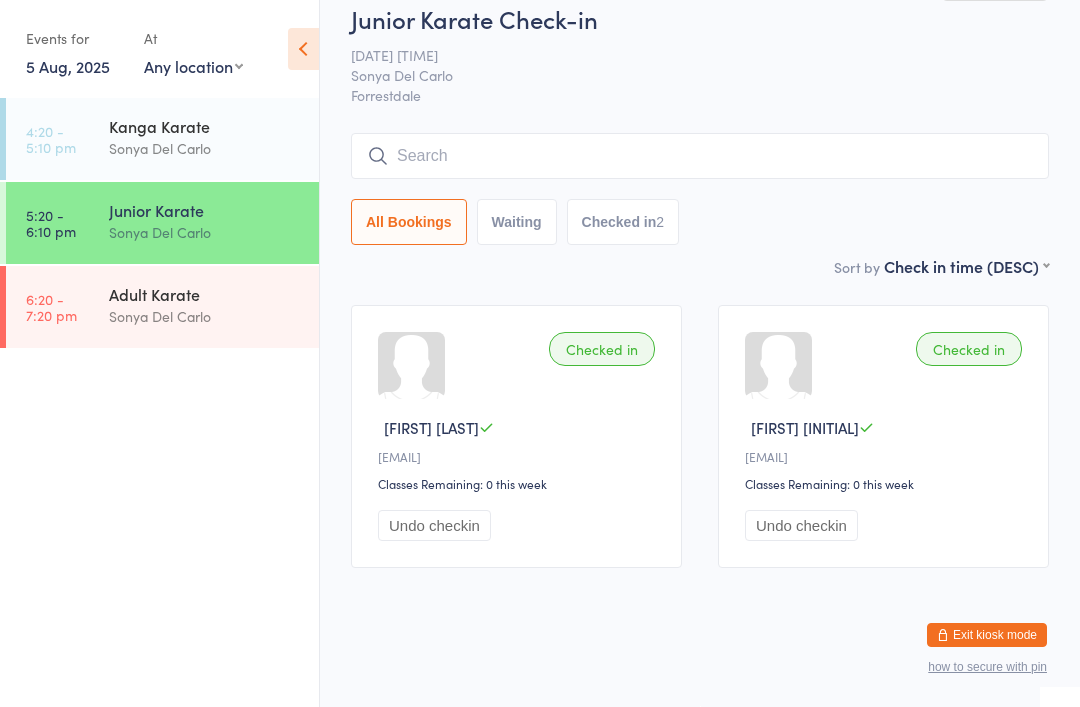 click on "Sonya Del Carlo" at bounding box center (205, 148) 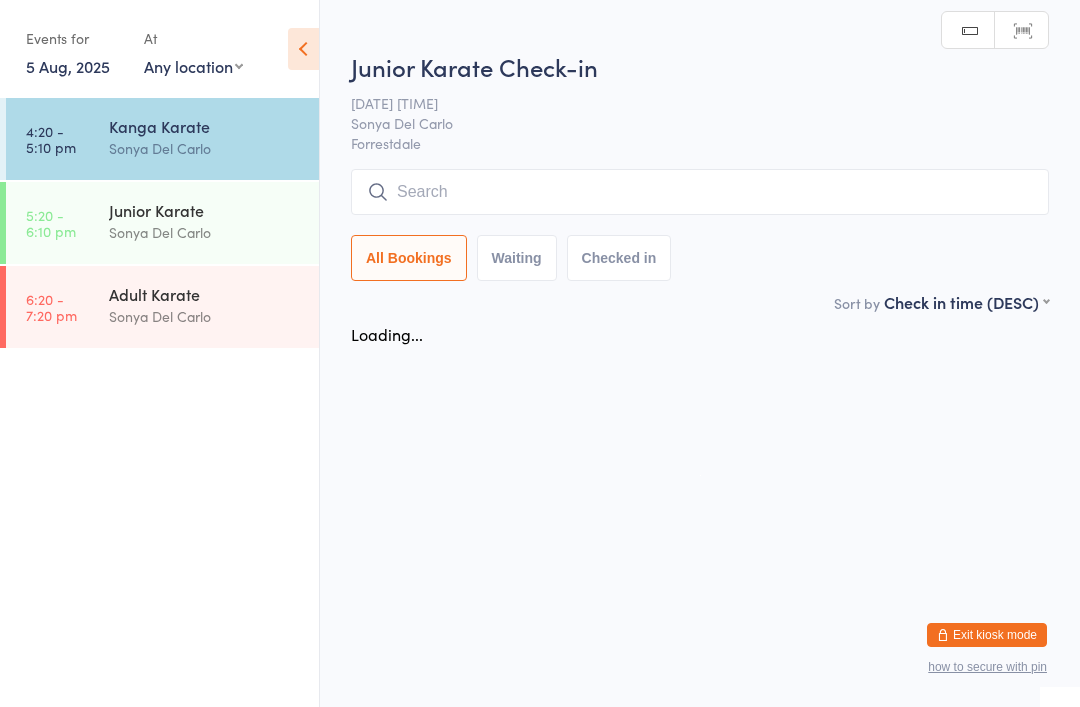 scroll, scrollTop: 0, scrollLeft: 0, axis: both 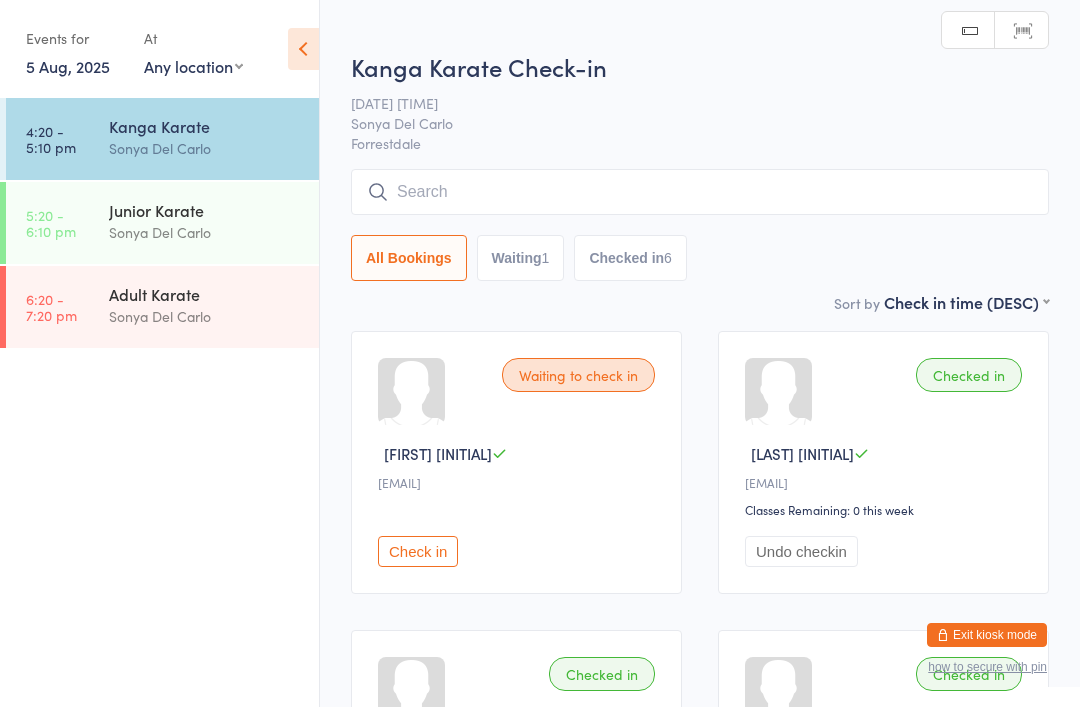 click at bounding box center (700, 192) 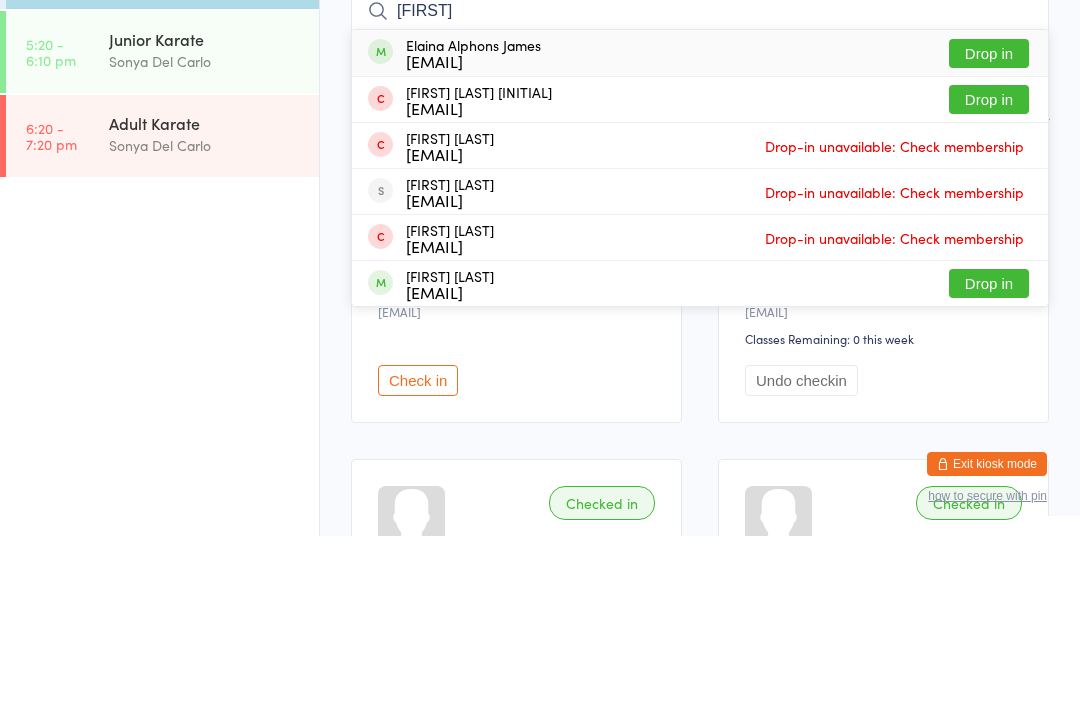 type on "[FIRST]" 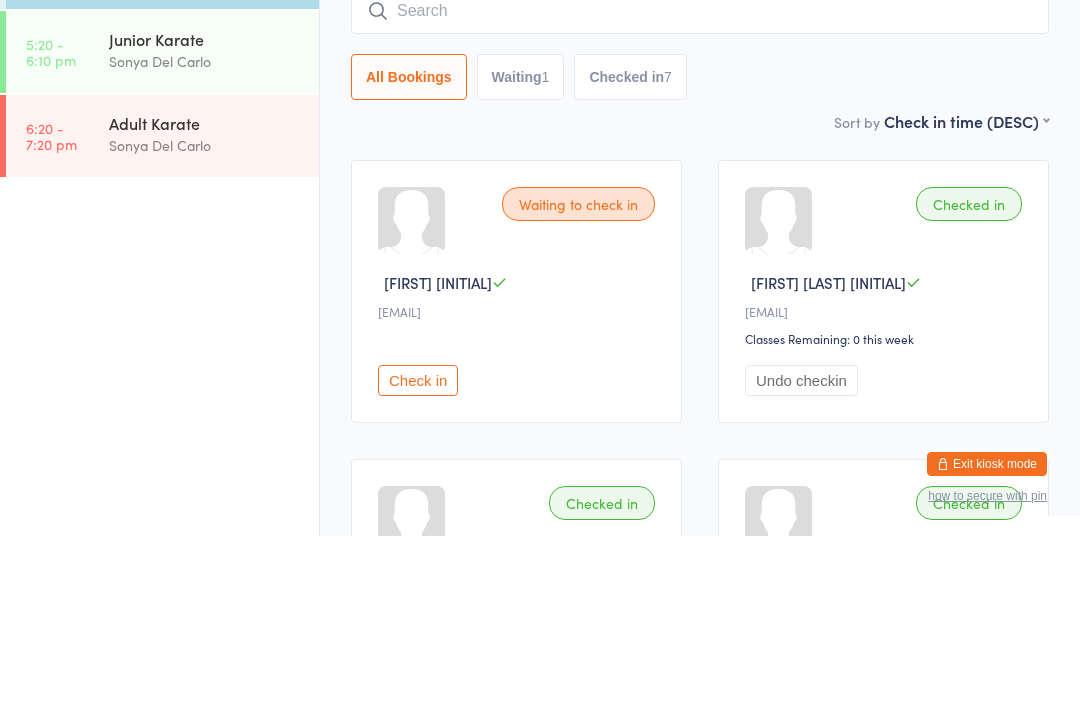 click on "All Bookings Waiting  1 Checked in  7" at bounding box center (700, 248) 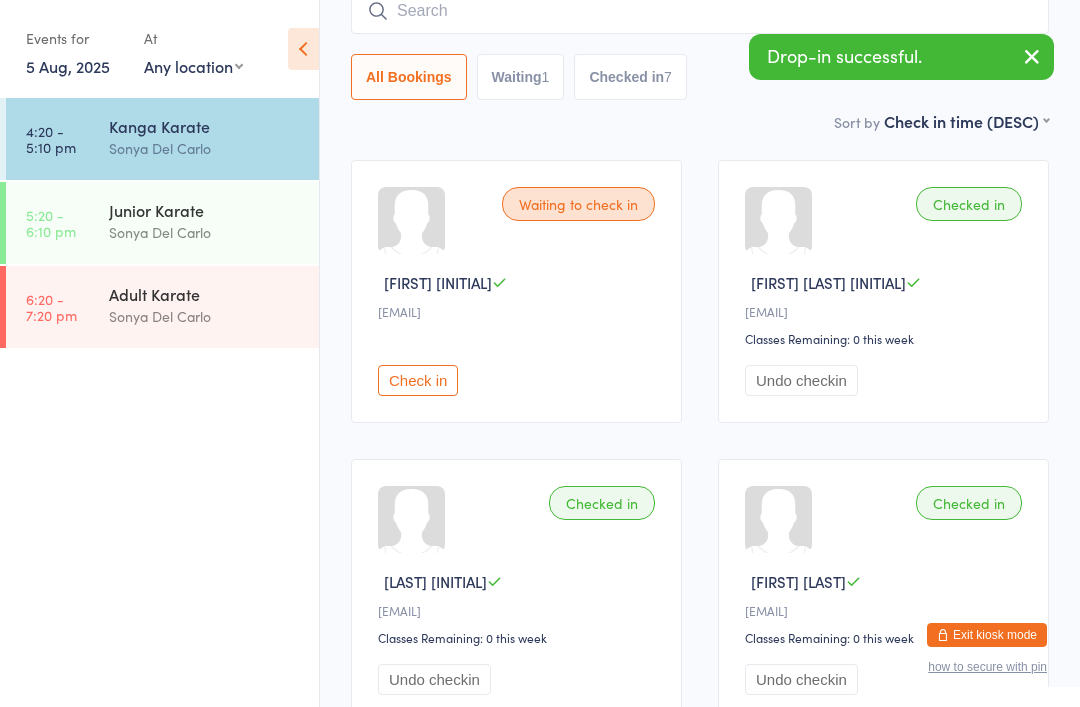 click on "Junior Karate [FIRST] [LAST]" at bounding box center (214, 221) 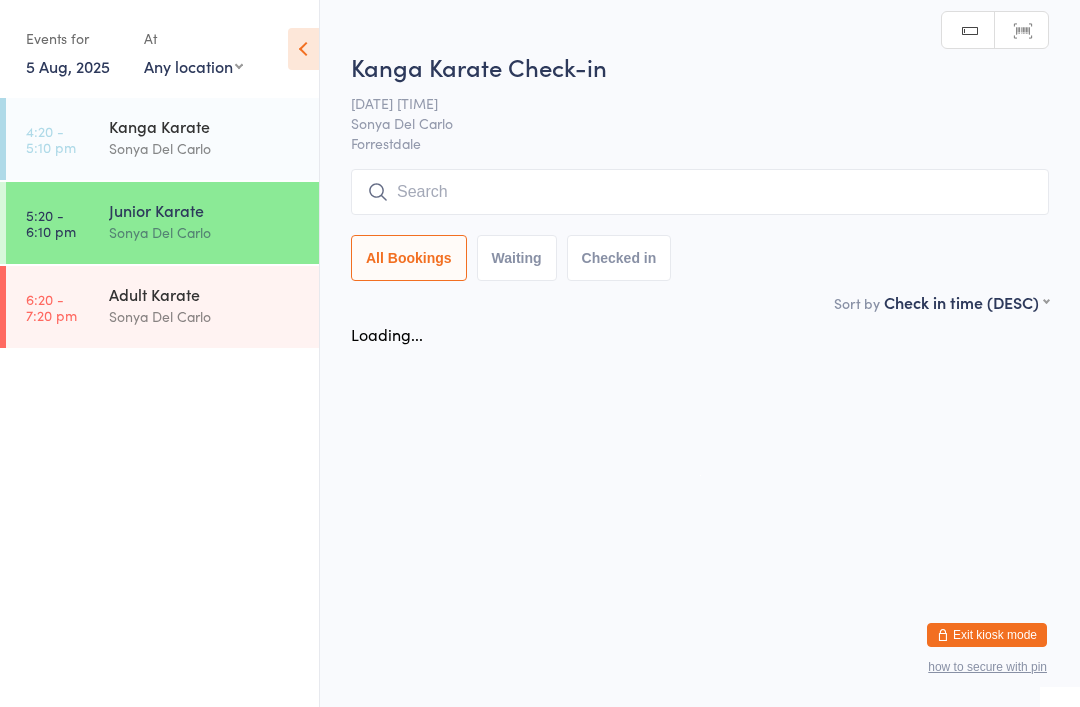 scroll, scrollTop: 0, scrollLeft: 0, axis: both 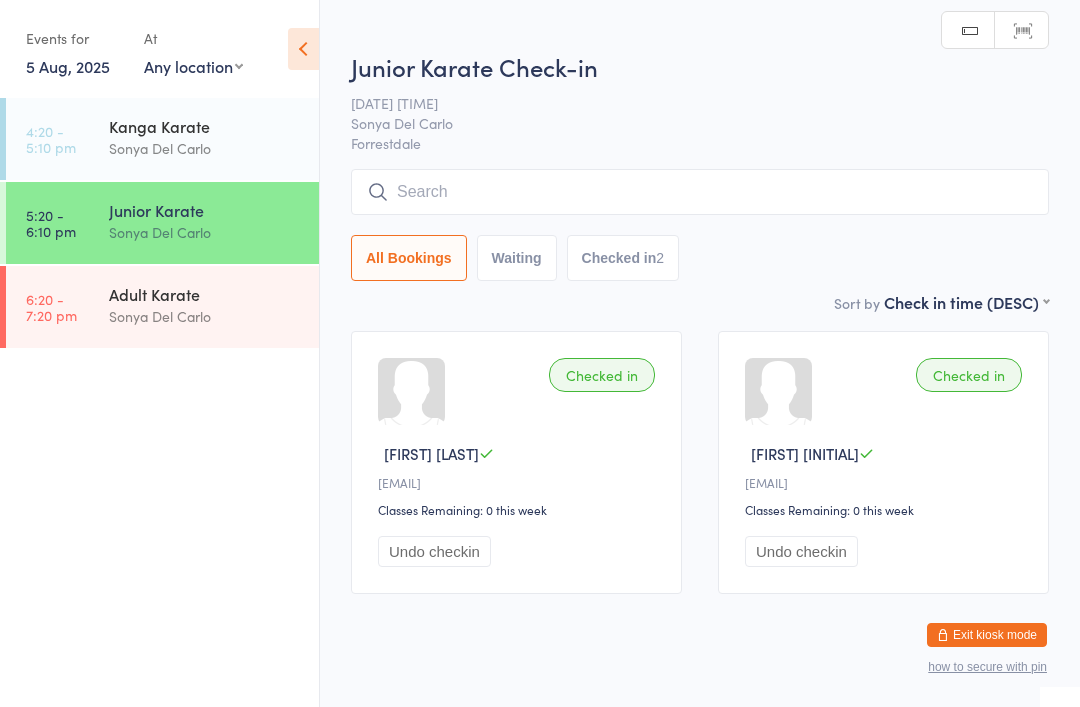 click on "Junior Karate Check-in 5 Aug 5:20pm [FIRST] [LAST] Forrestdale Manual search Scanner input All Bookings Waiting Checked in 2" at bounding box center [700, 170] 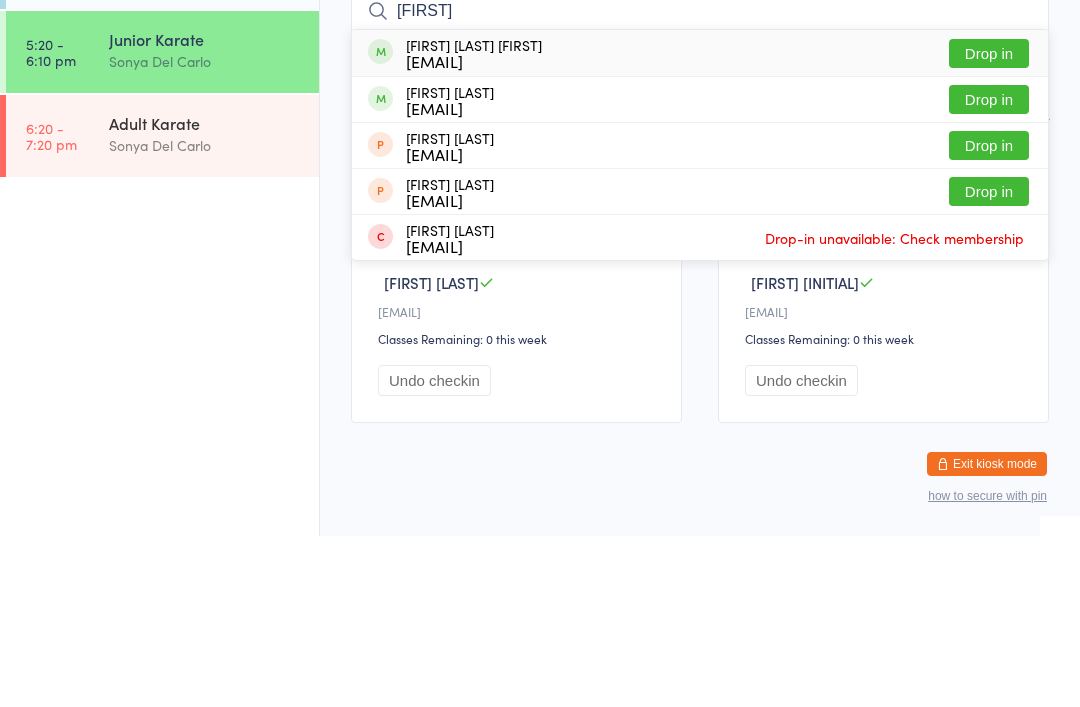 type on "[FIRST]" 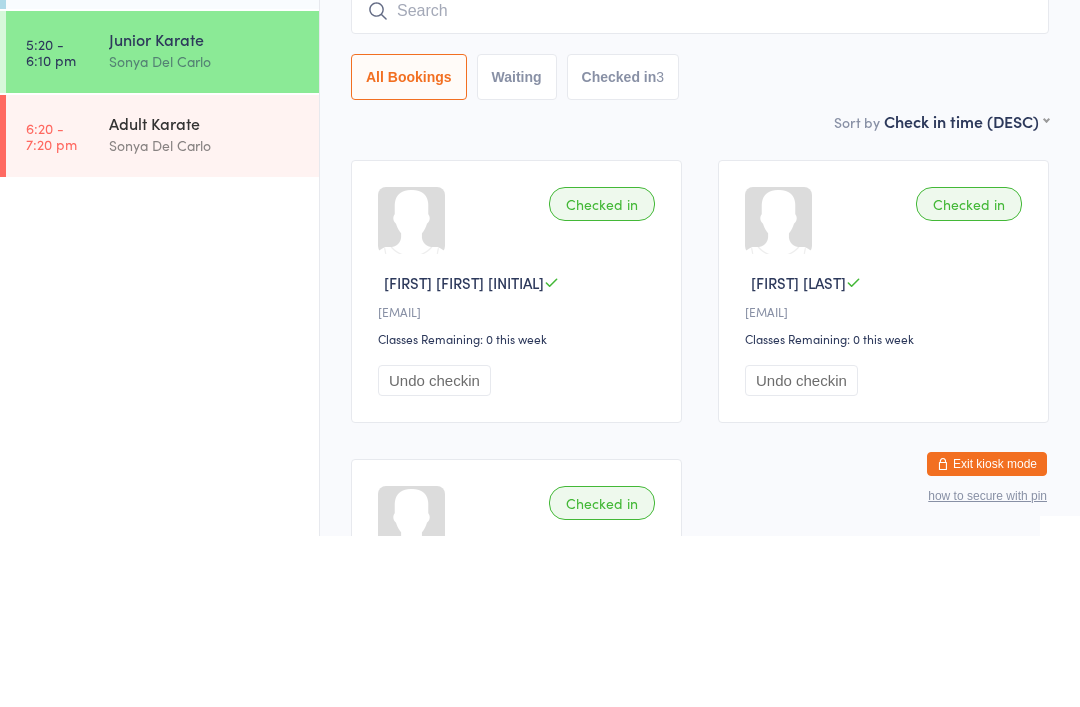 click on "All Bookings Waiting  Checked in  3" at bounding box center [700, 248] 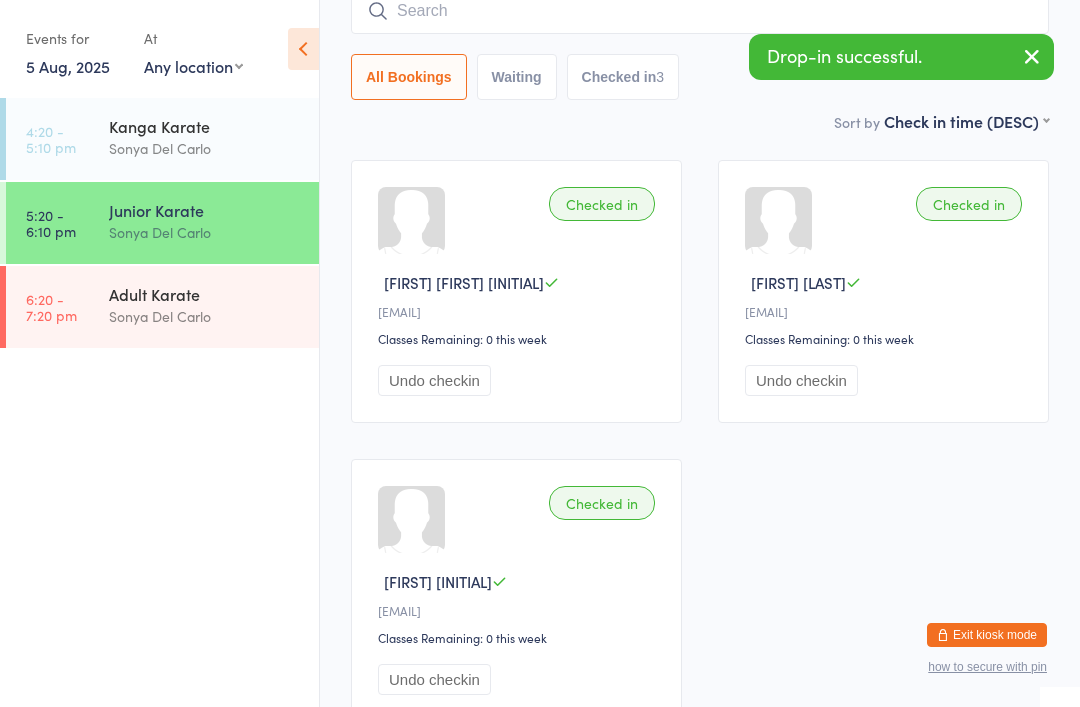 click on "[TIME] - [TIME]" at bounding box center (51, 139) 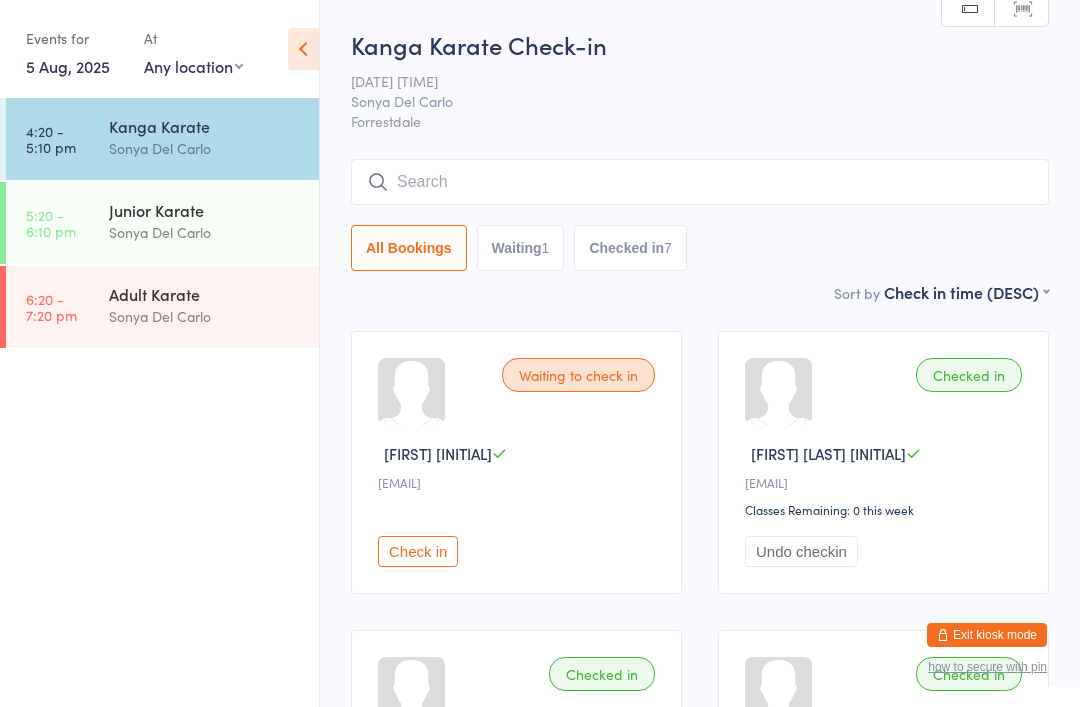 click at bounding box center (700, 182) 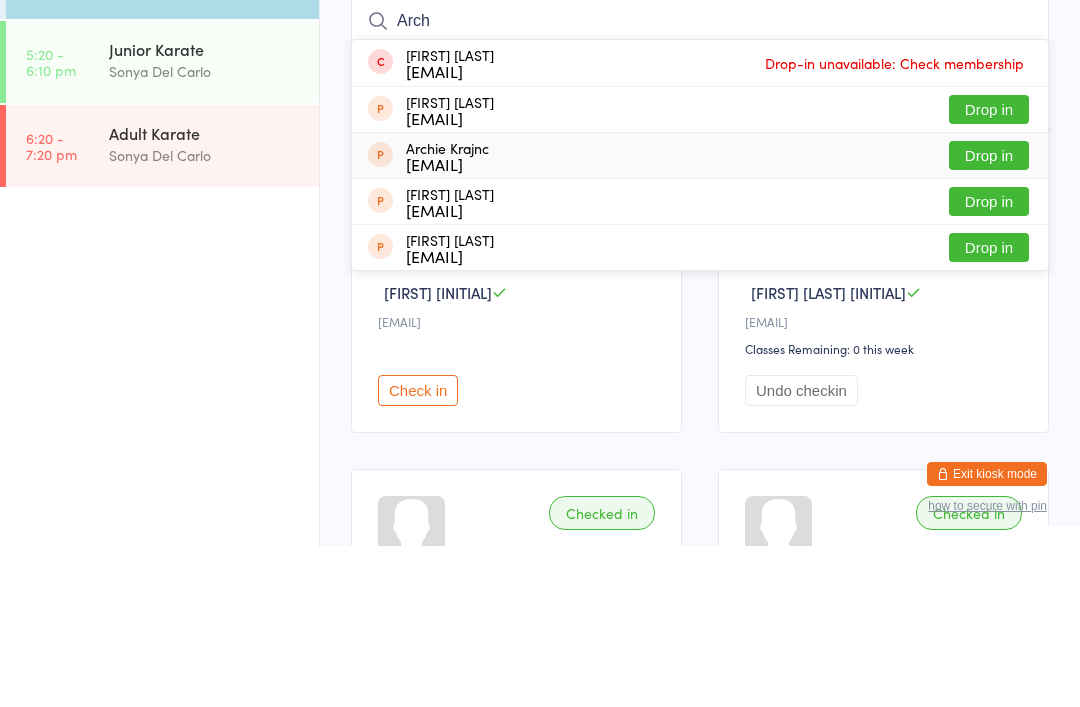 type on "Arch" 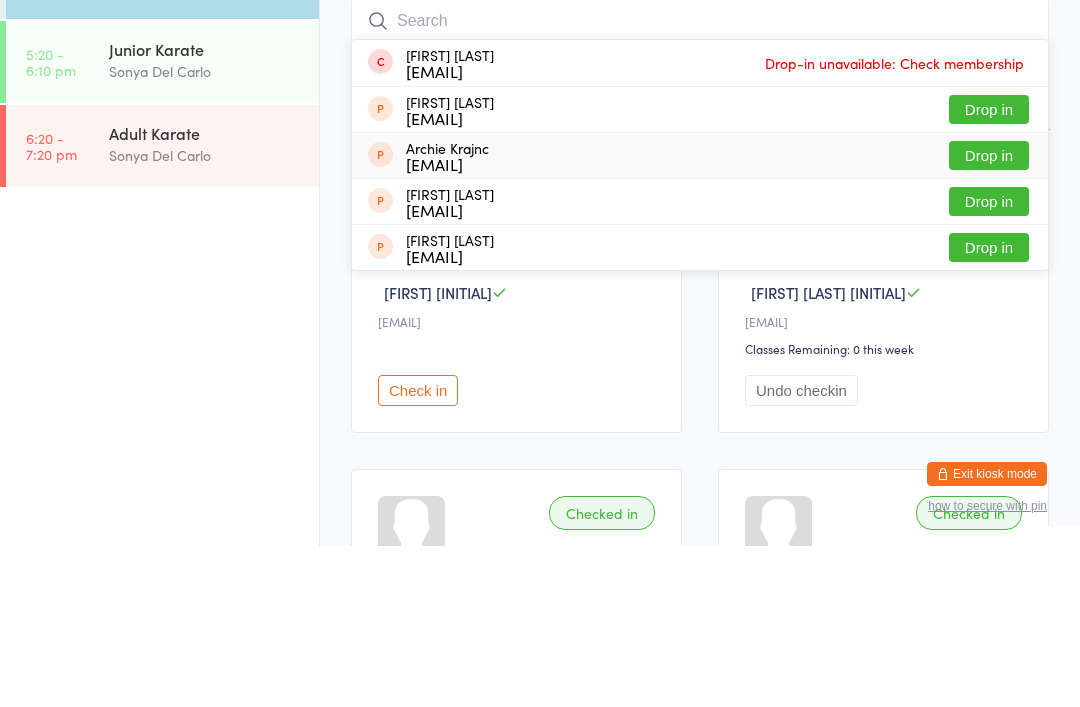 scroll, scrollTop: 161, scrollLeft: 0, axis: vertical 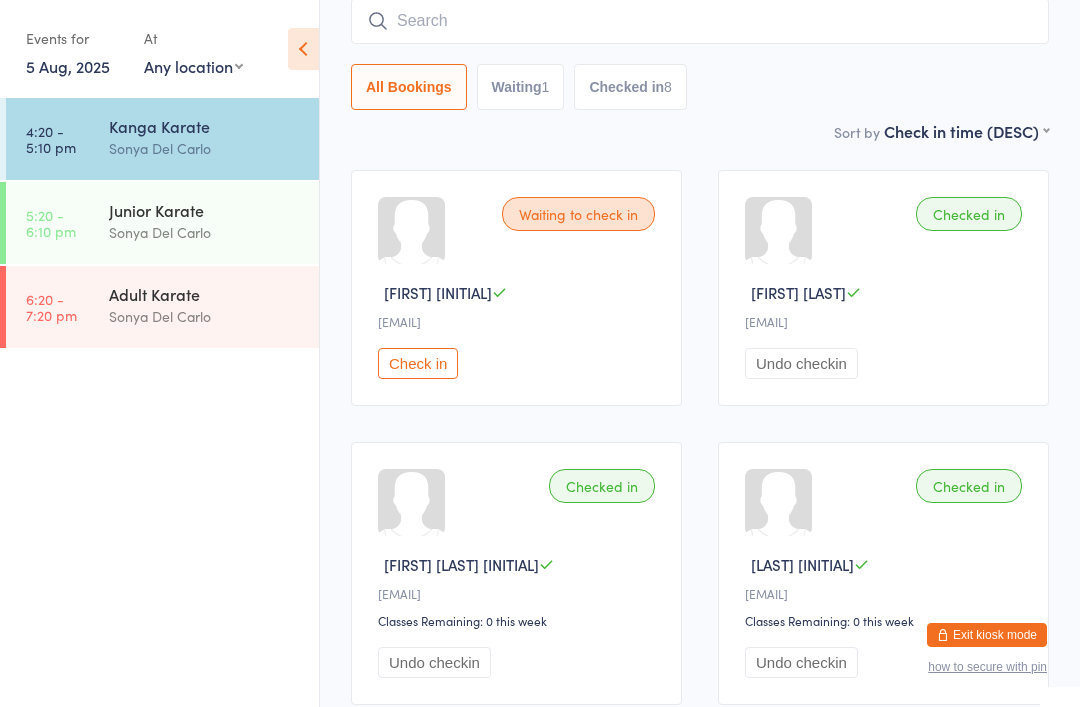 click at bounding box center (700, 21) 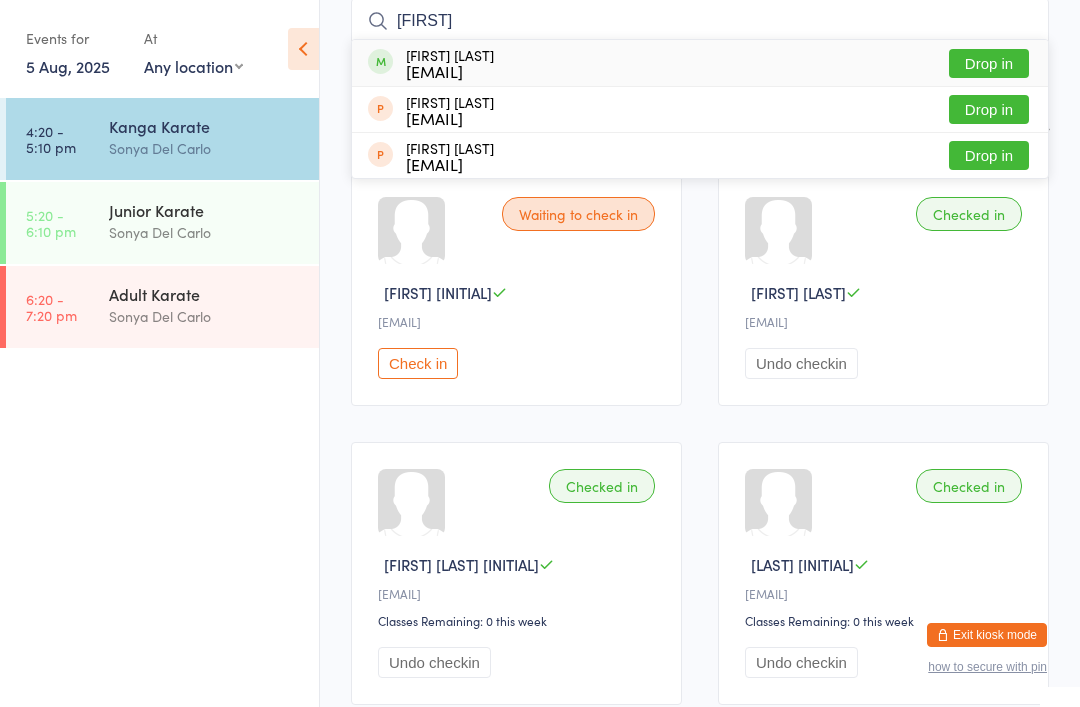 type on "[FIRST]" 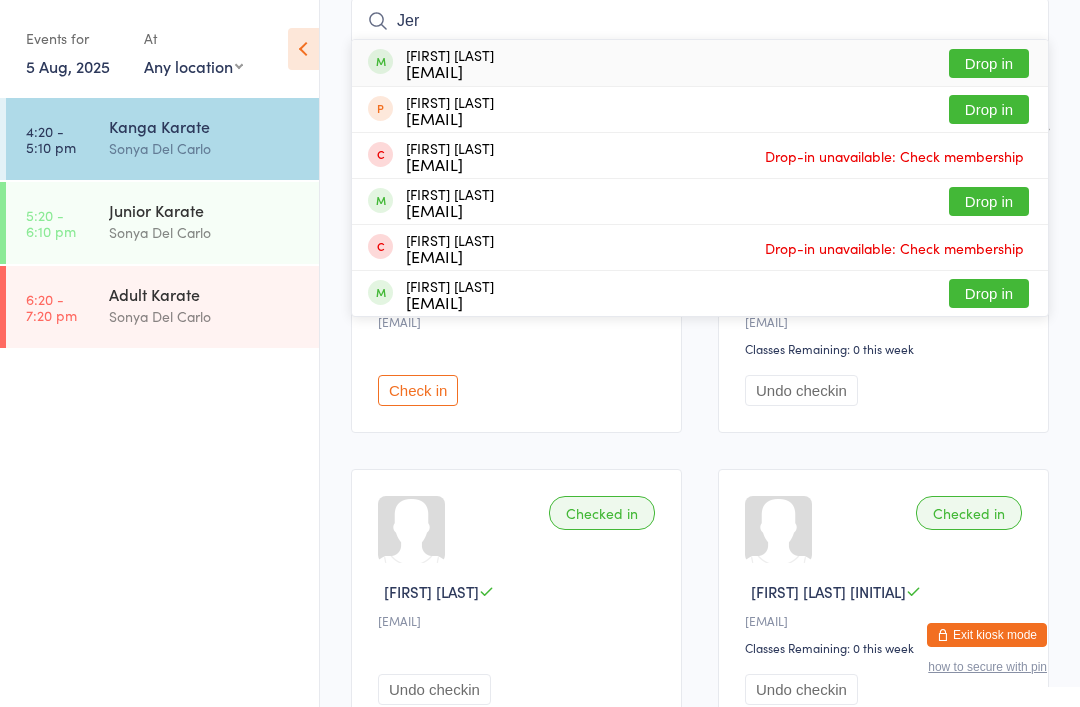 type on "Jer" 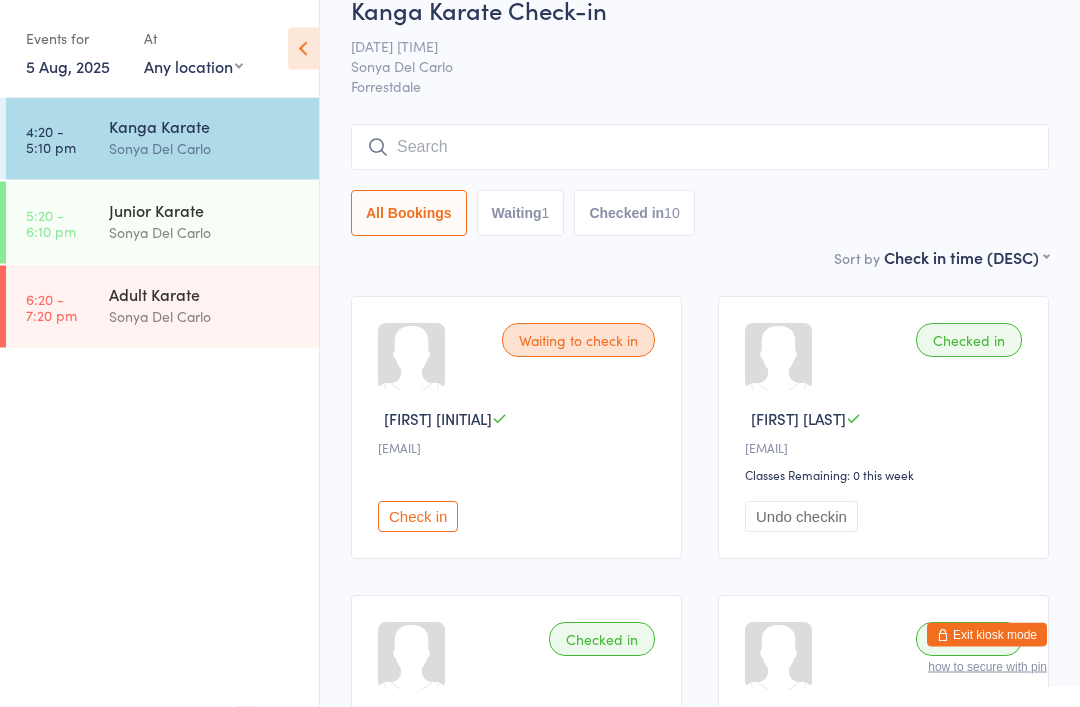 scroll, scrollTop: 35, scrollLeft: 0, axis: vertical 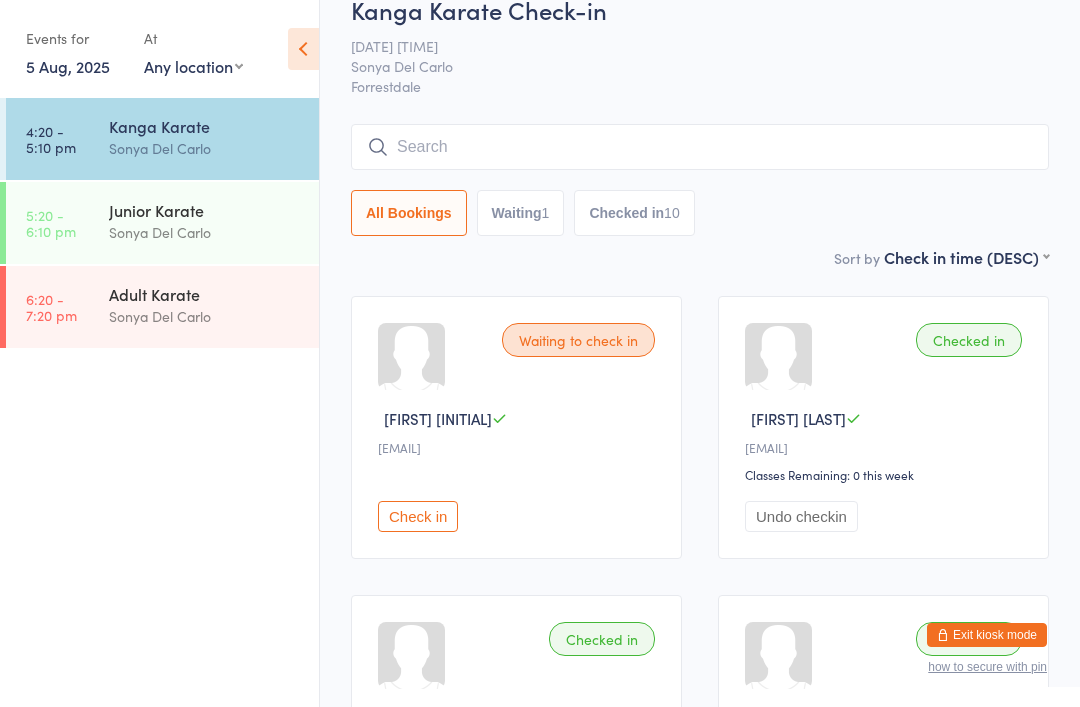 type on "M" 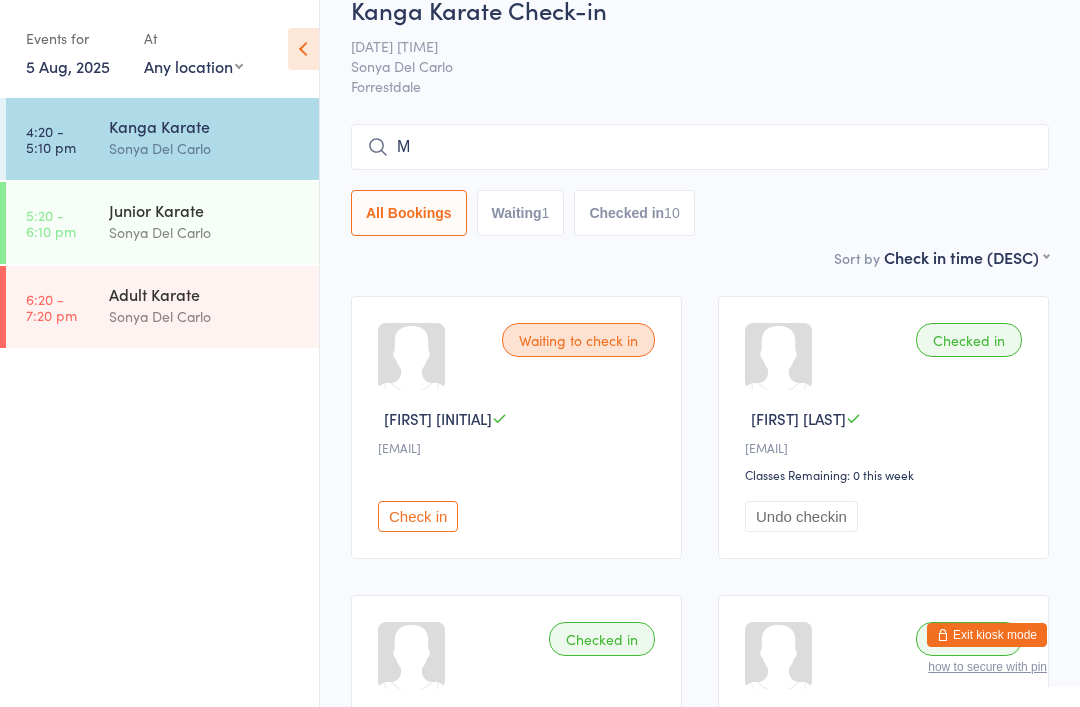 click on "Junior Karate" at bounding box center [205, 210] 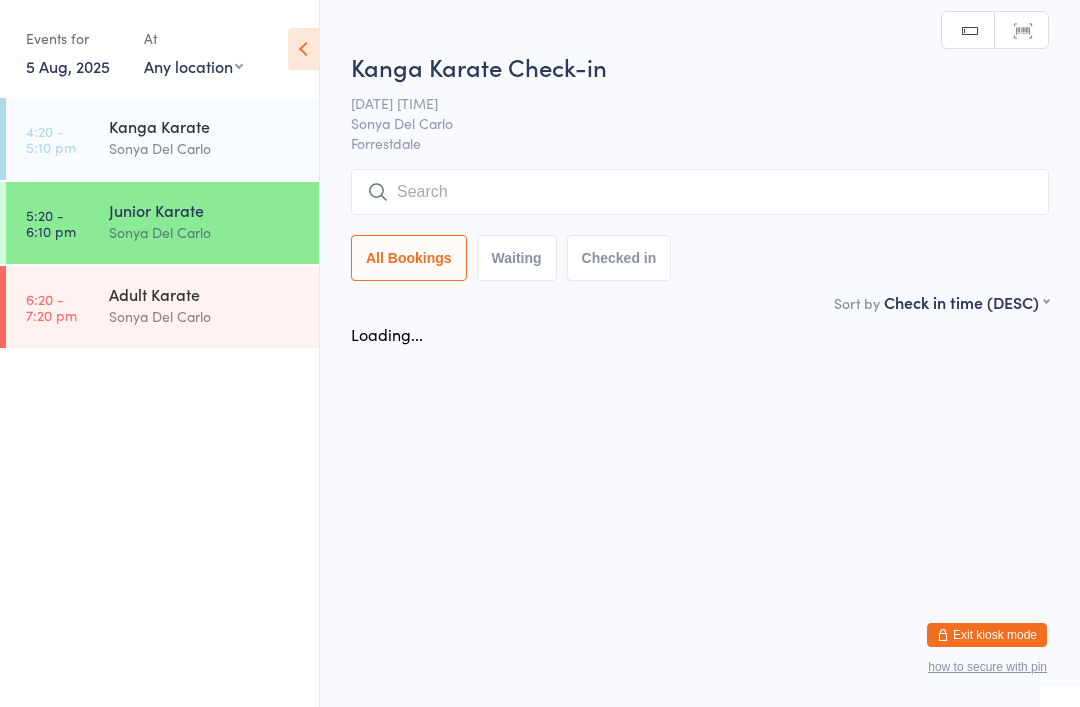 scroll, scrollTop: 0, scrollLeft: 0, axis: both 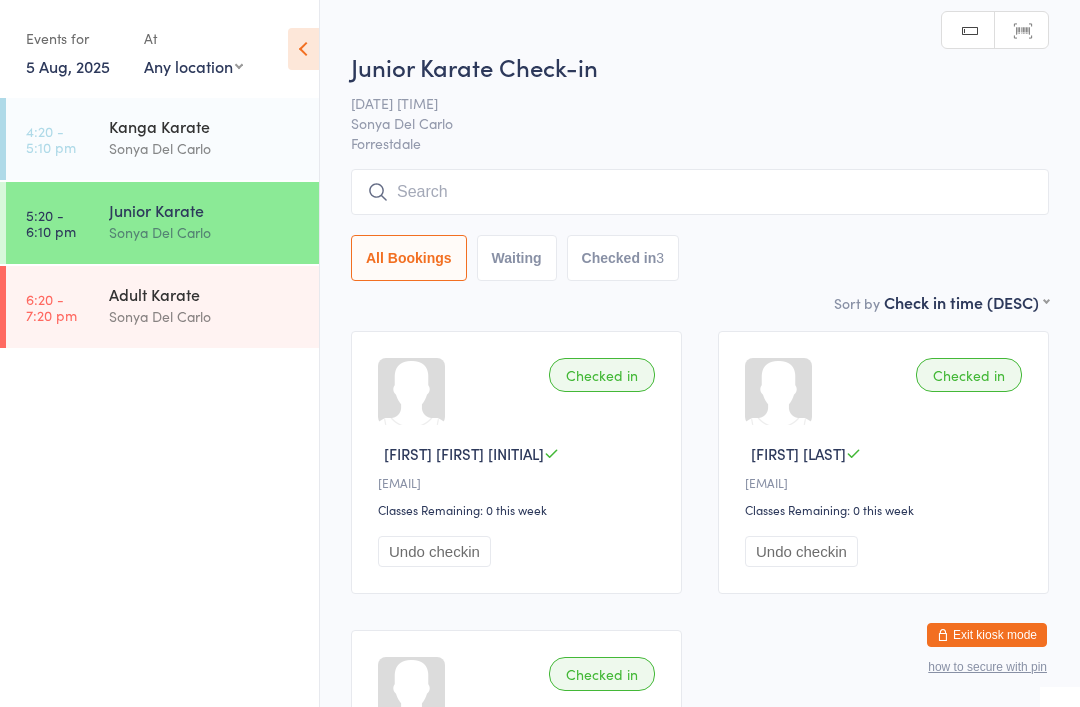 click at bounding box center (700, 192) 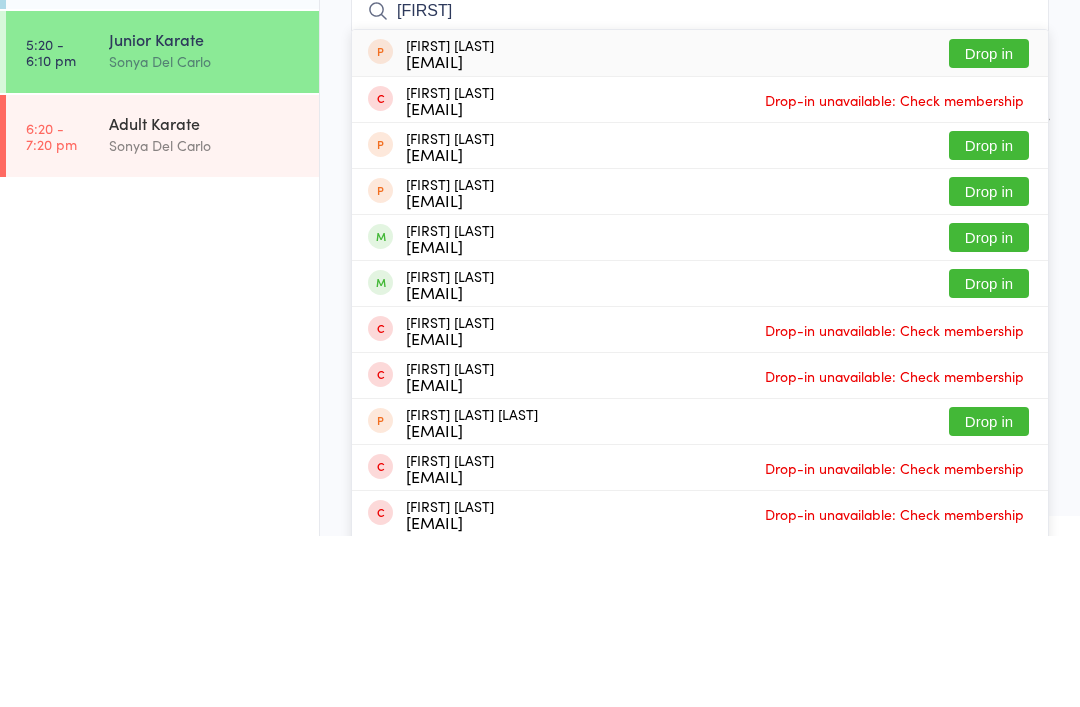 type on "[FIRST]" 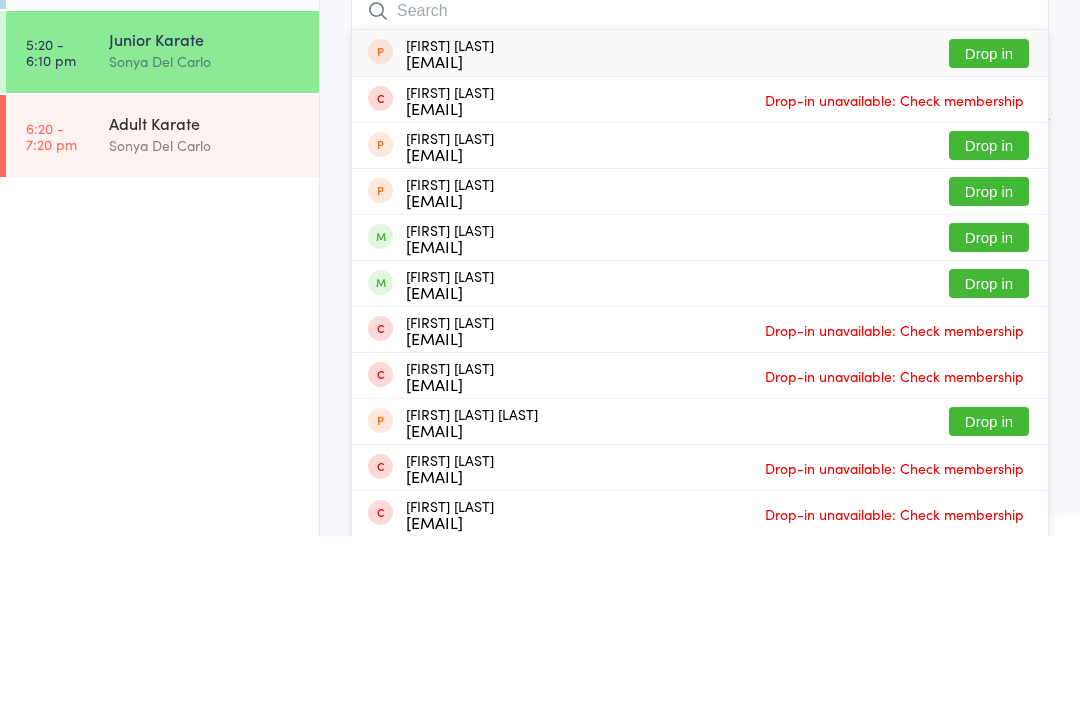 scroll, scrollTop: 171, scrollLeft: 0, axis: vertical 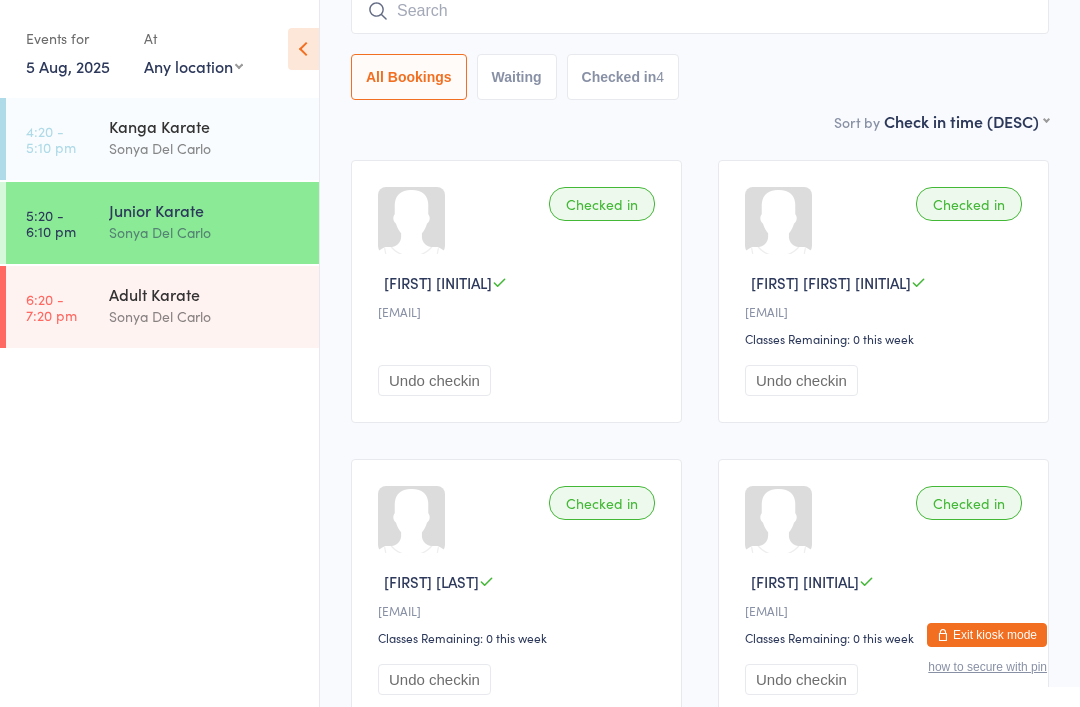 click at bounding box center (700, 11) 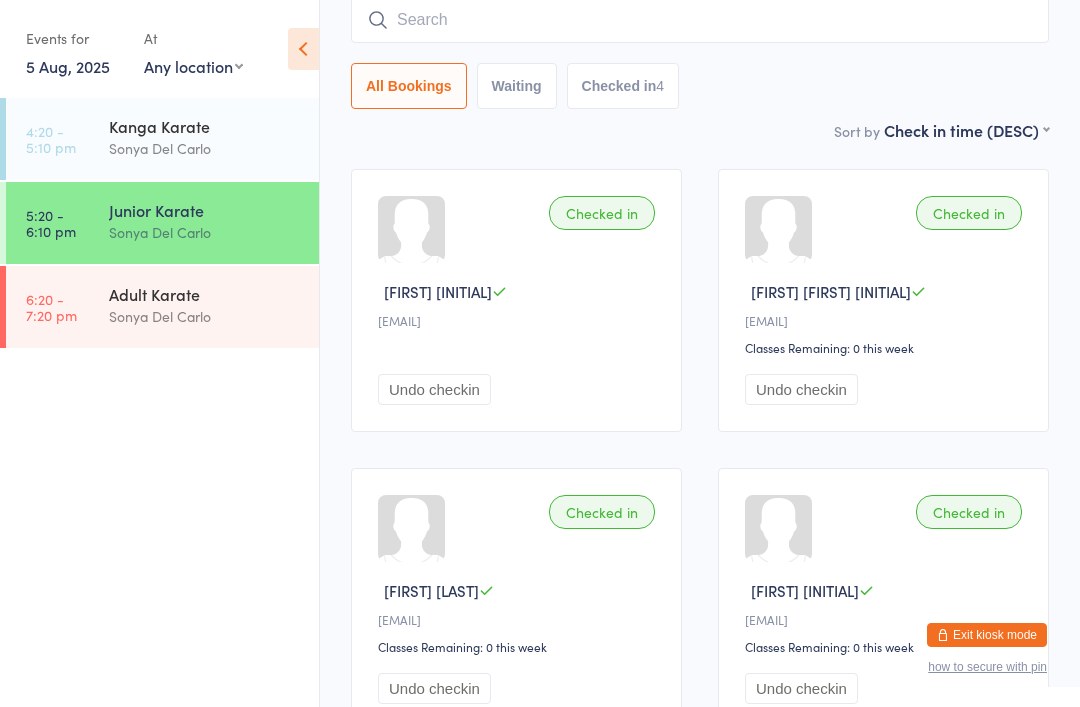 scroll, scrollTop: 161, scrollLeft: 0, axis: vertical 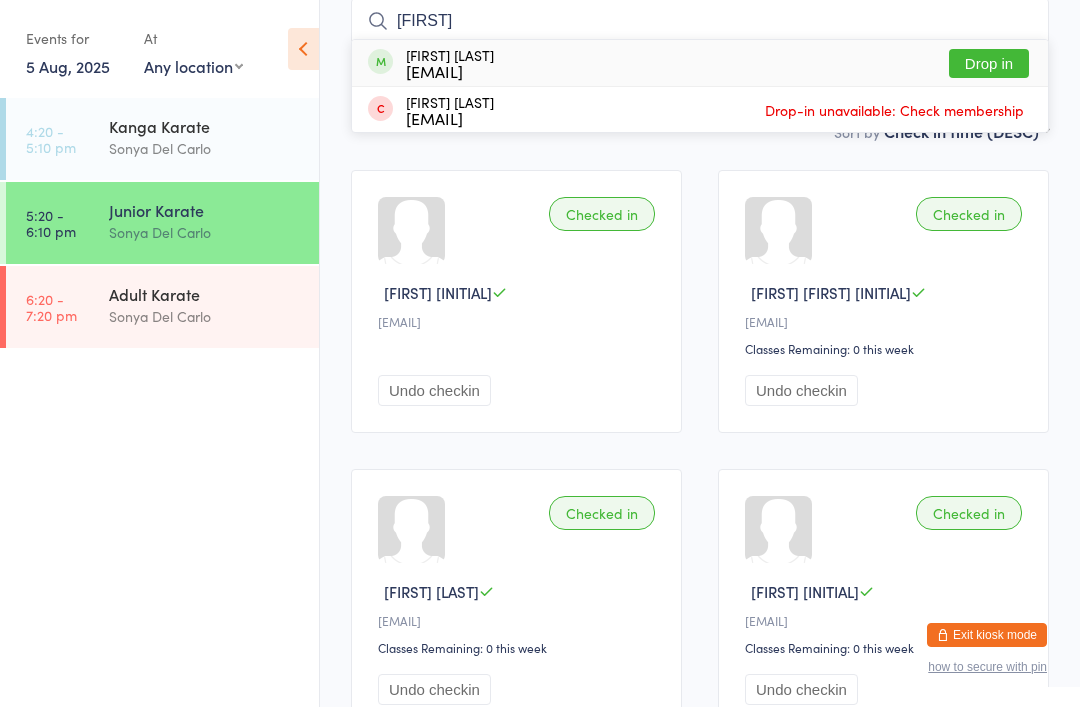 type on "[FIRST]" 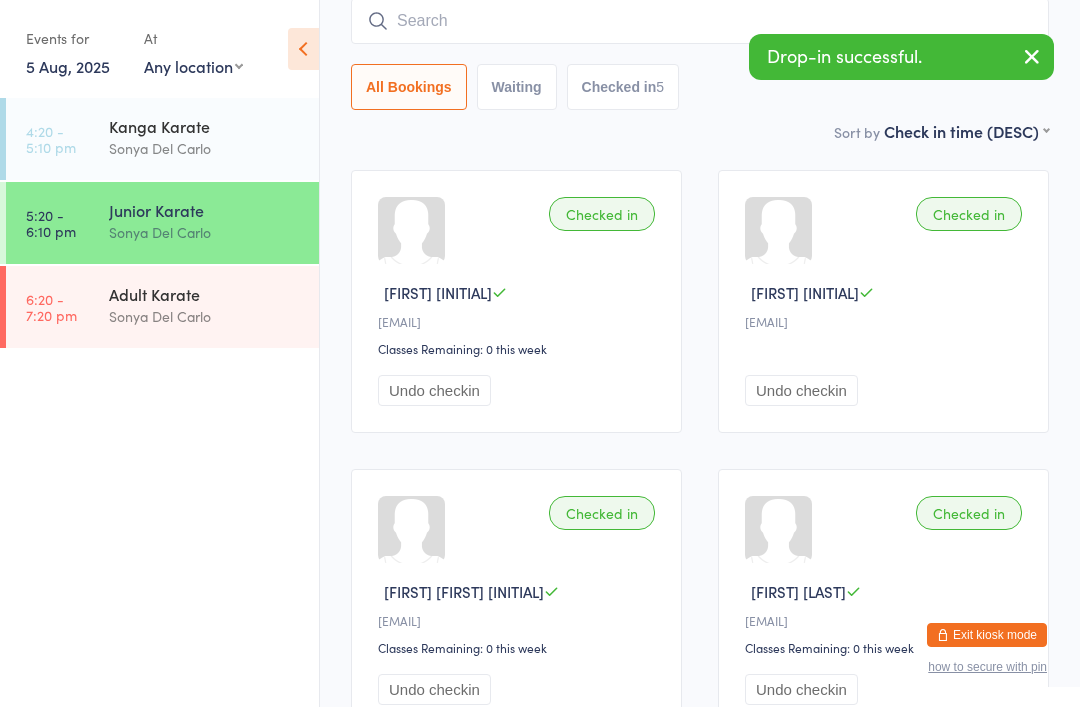 click at bounding box center (700, 21) 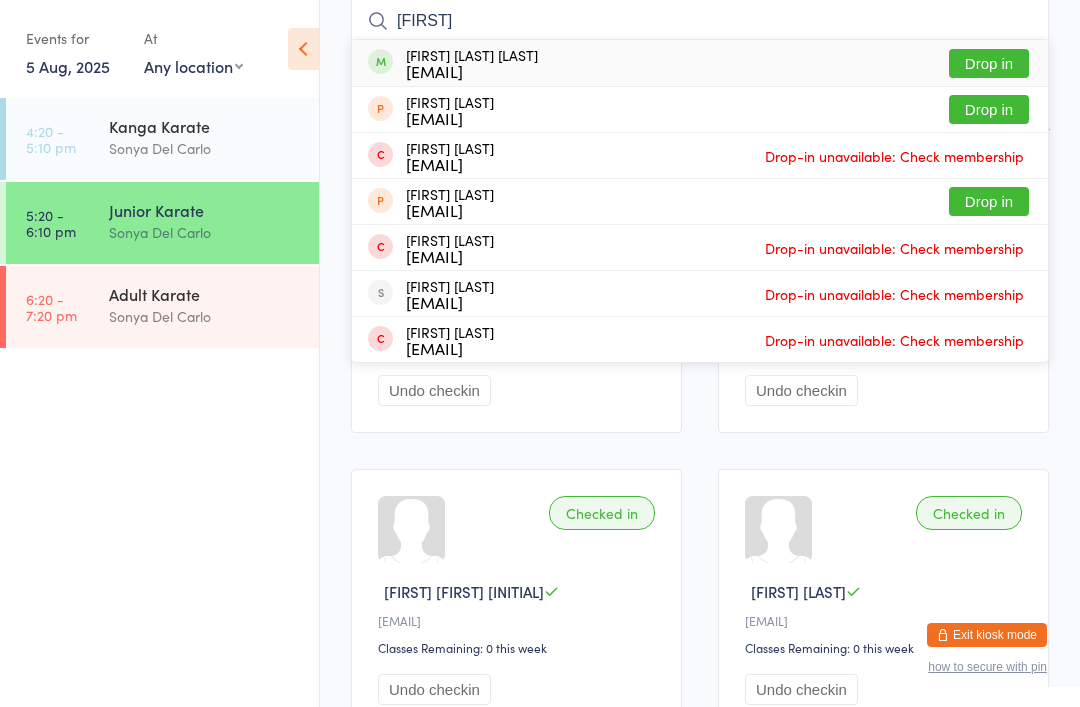 type on "[FIRST]" 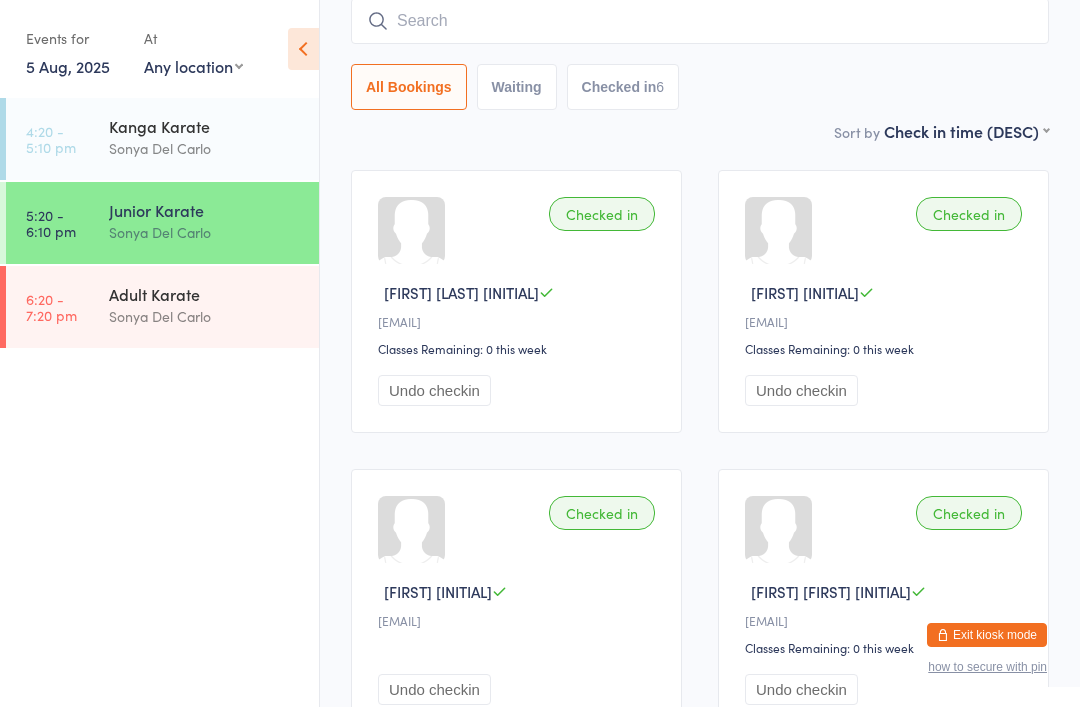click at bounding box center [700, 21] 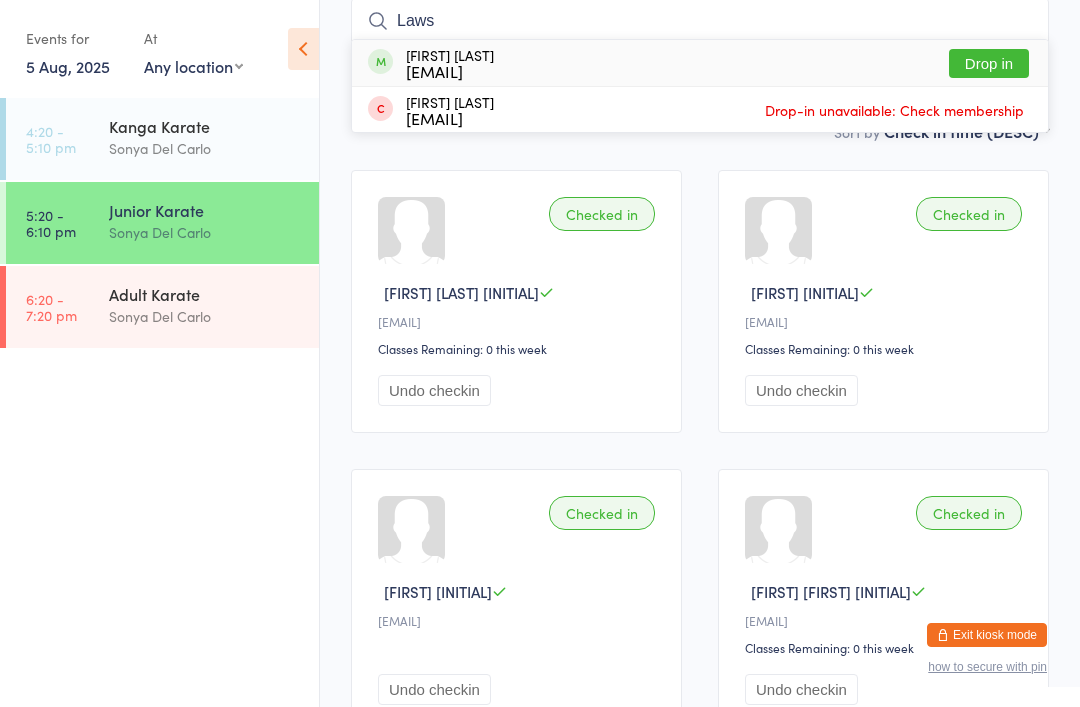 type on "Laws" 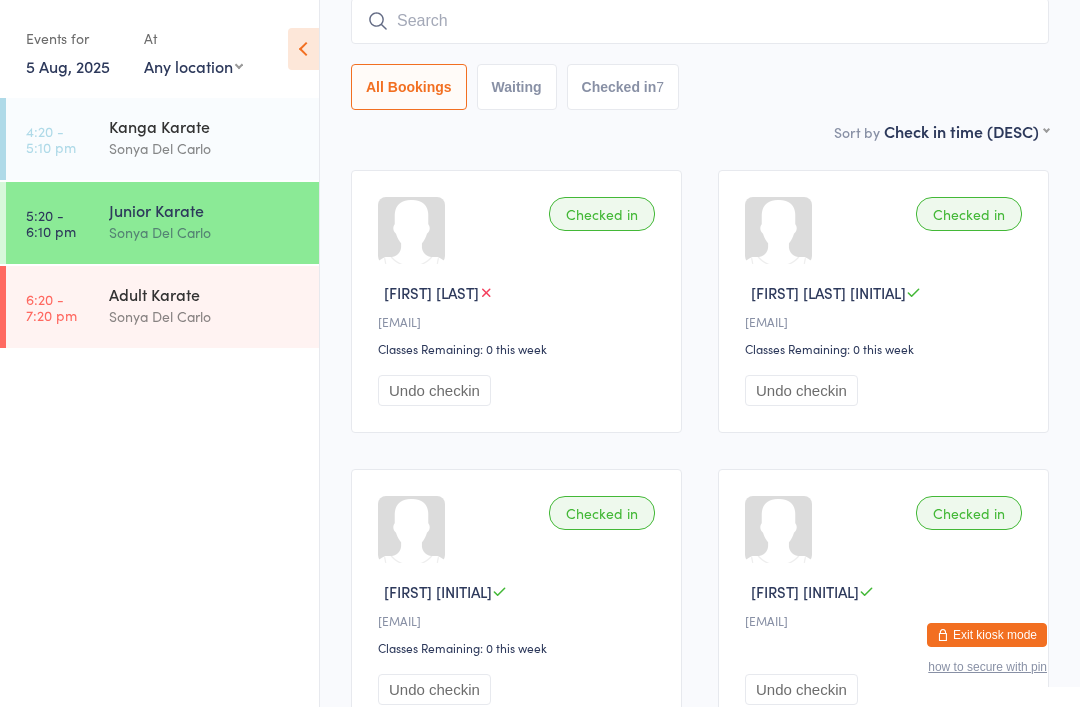 click at bounding box center (700, 21) 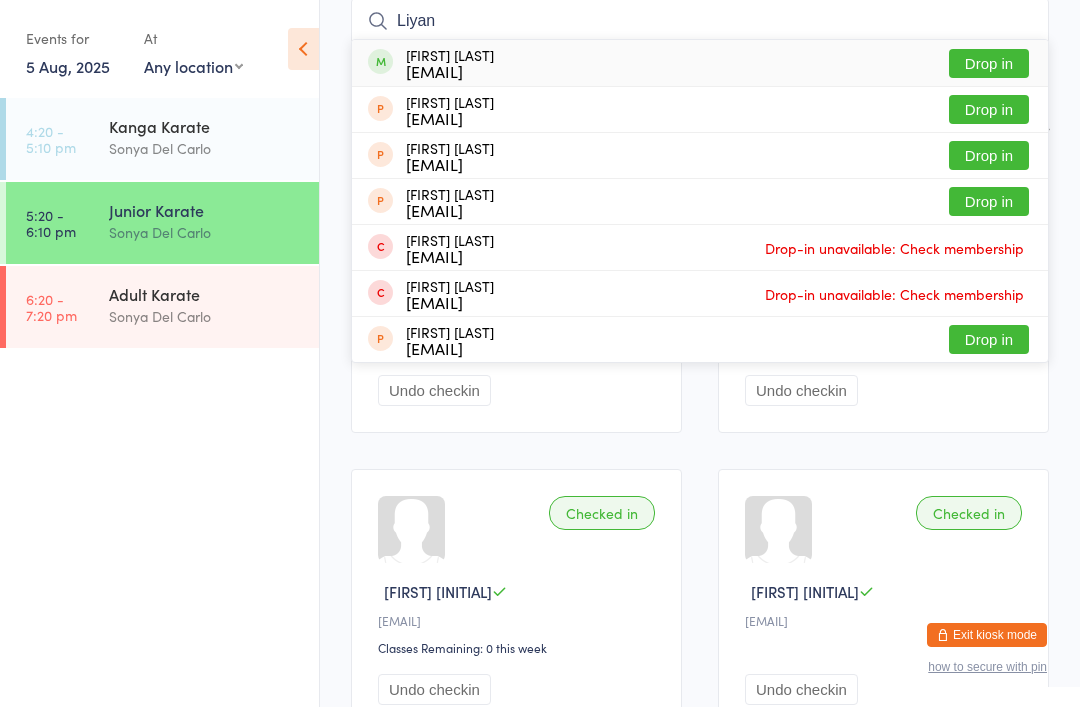type on "Liyan" 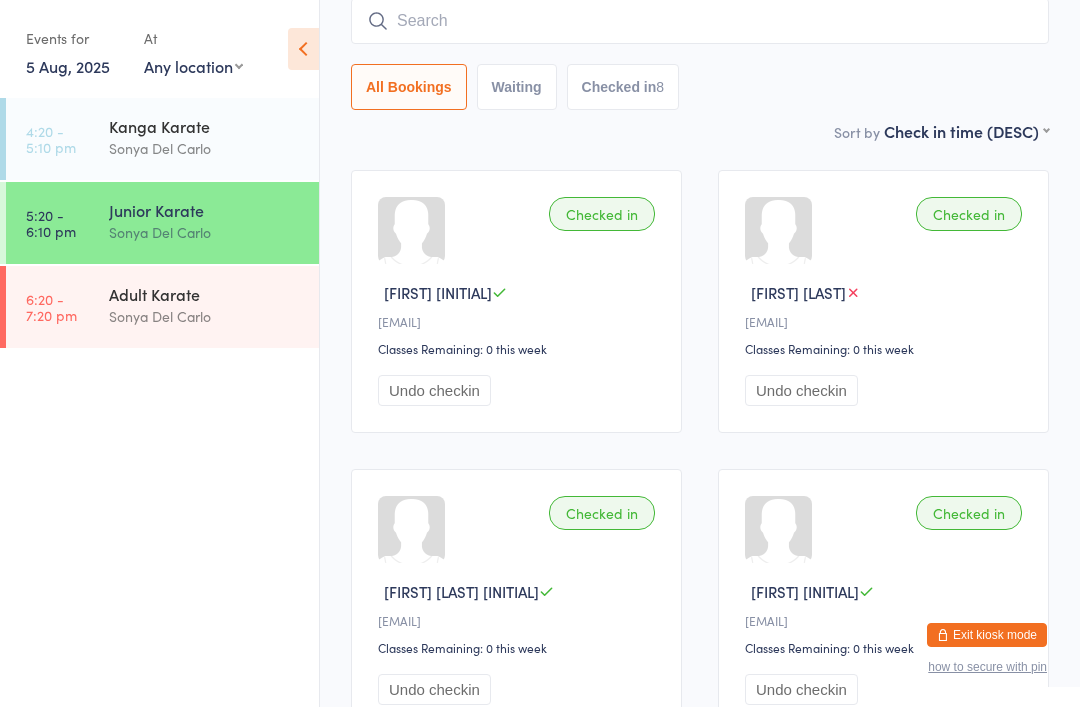 click at bounding box center (700, 21) 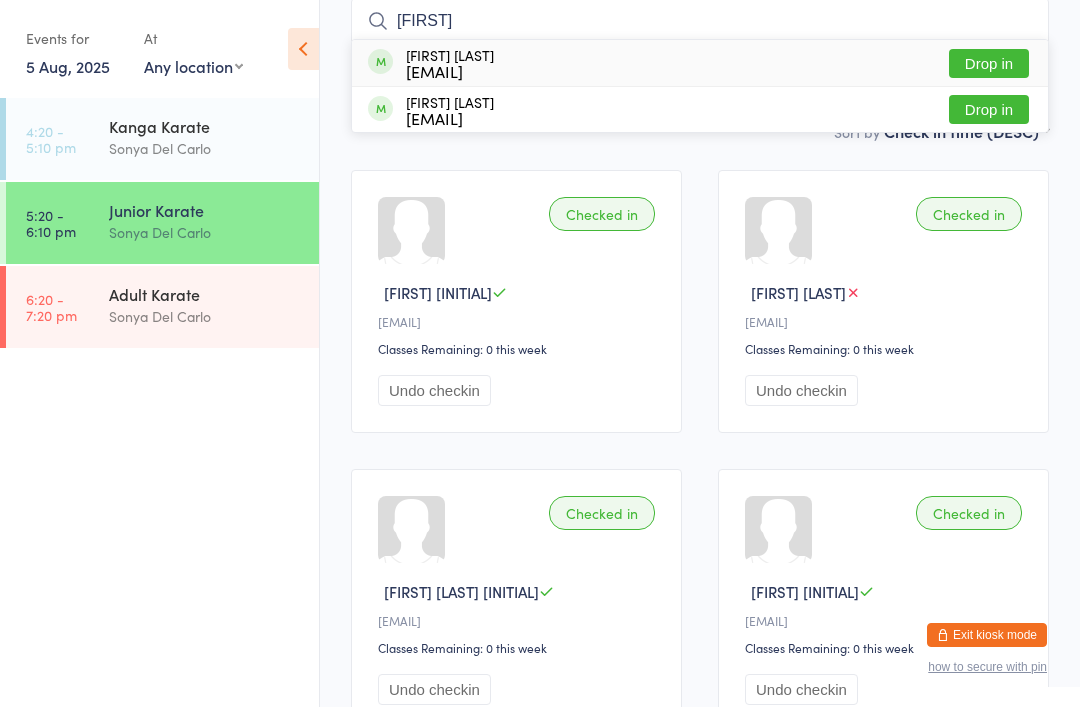 type on "[FIRST]" 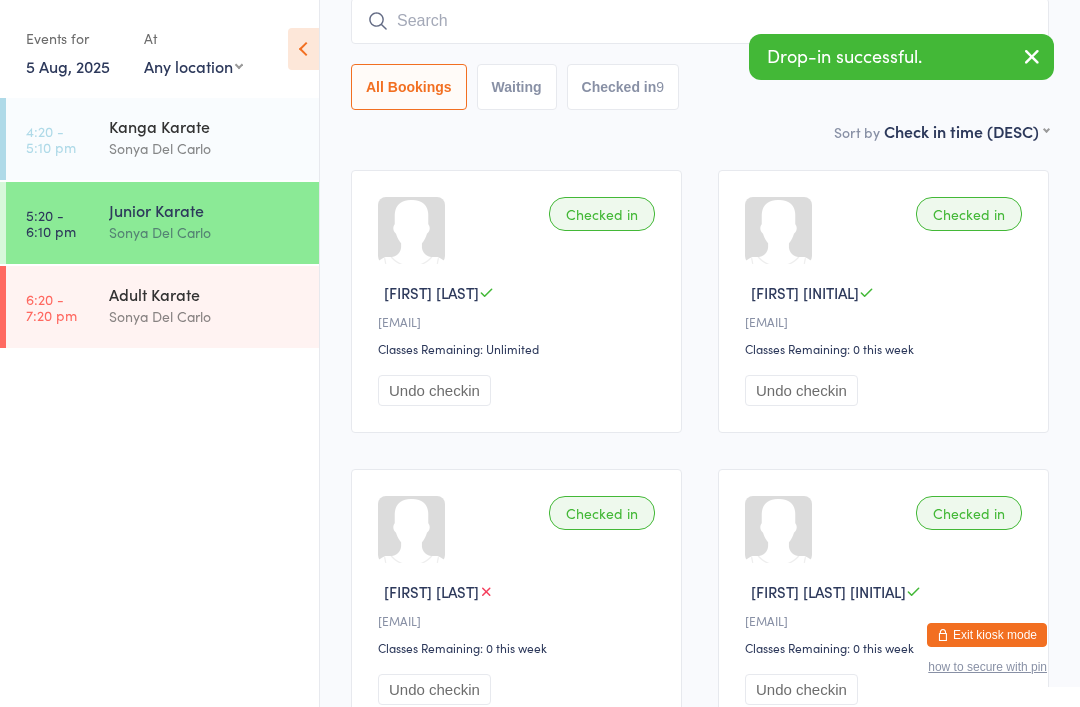click at bounding box center (700, 21) 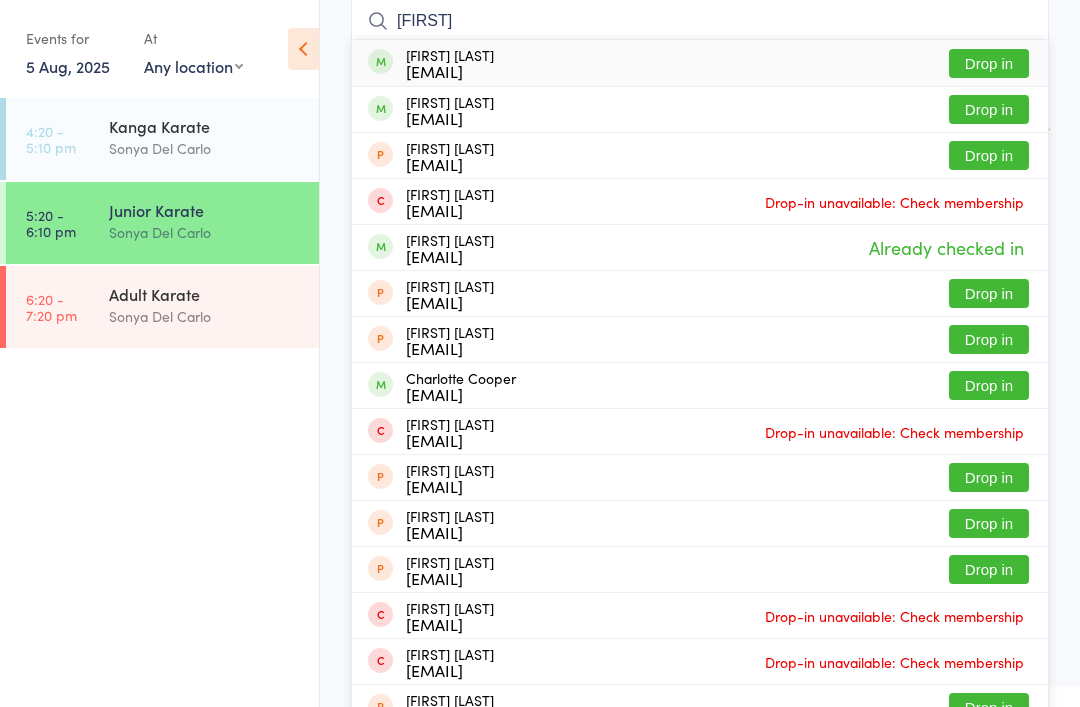 type on "[FIRST]" 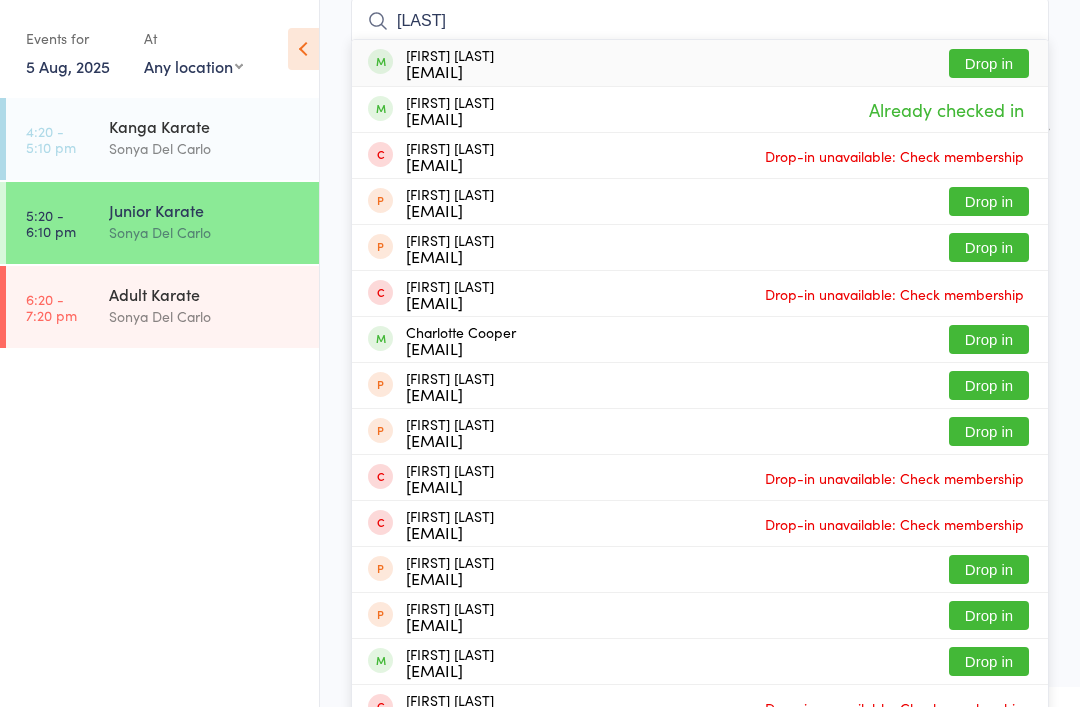 type on "[LAST]" 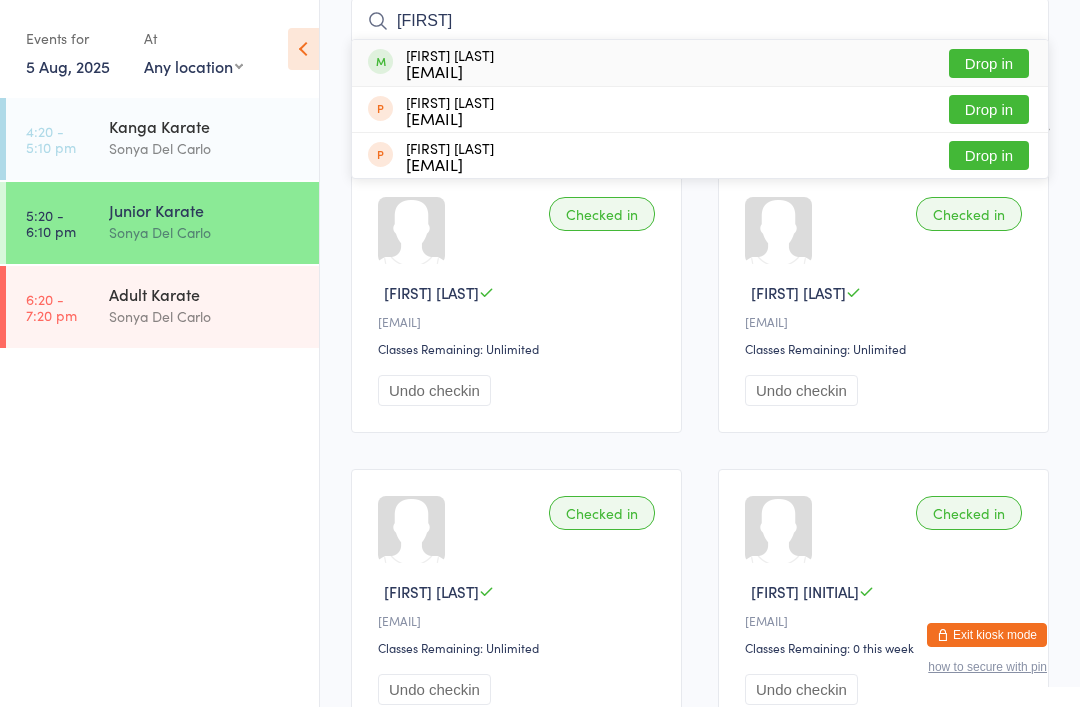 type on "[FIRST]" 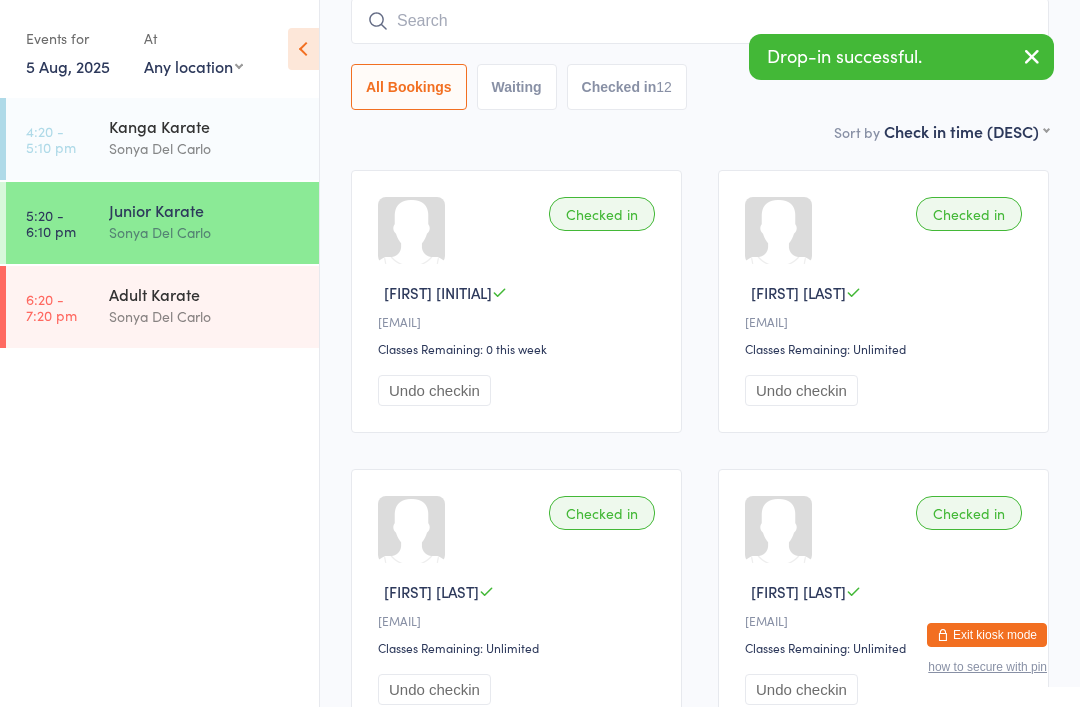 click on "[ACTIVITY] [DATE] [TIME] [FIRST] [LAST] [LOCATION] [SEARCH_TYPE] [BOOKING_STATUS] [CHECKED_IN_STATUS] [NUMBER]" at bounding box center (700, -7) 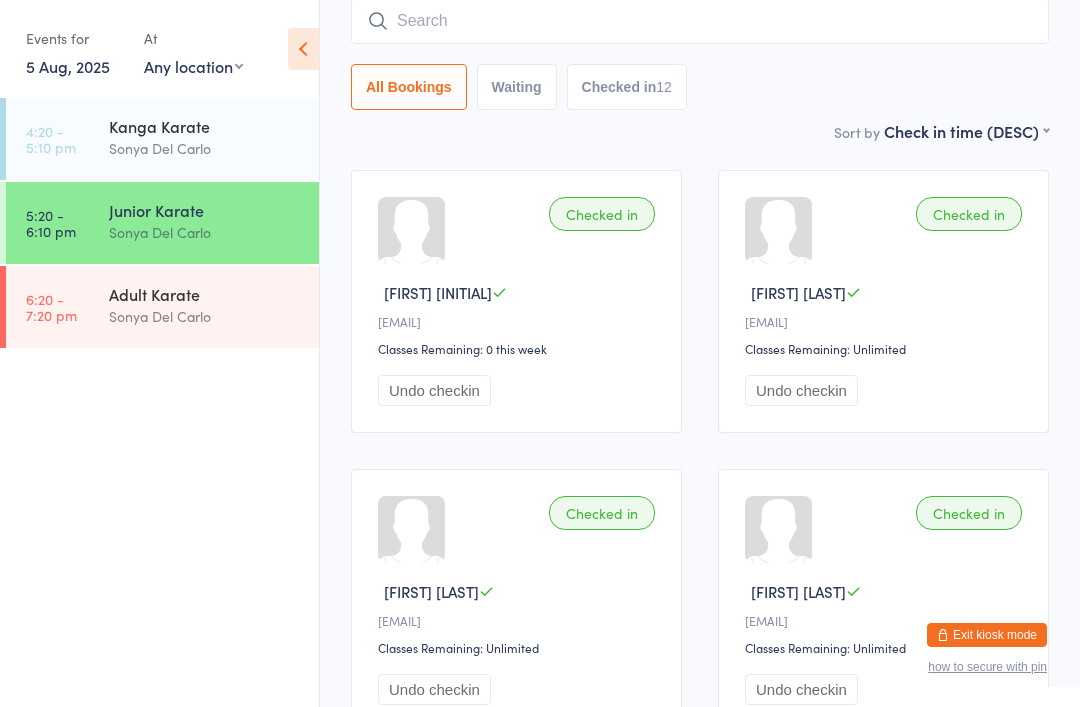 click at bounding box center [700, 21] 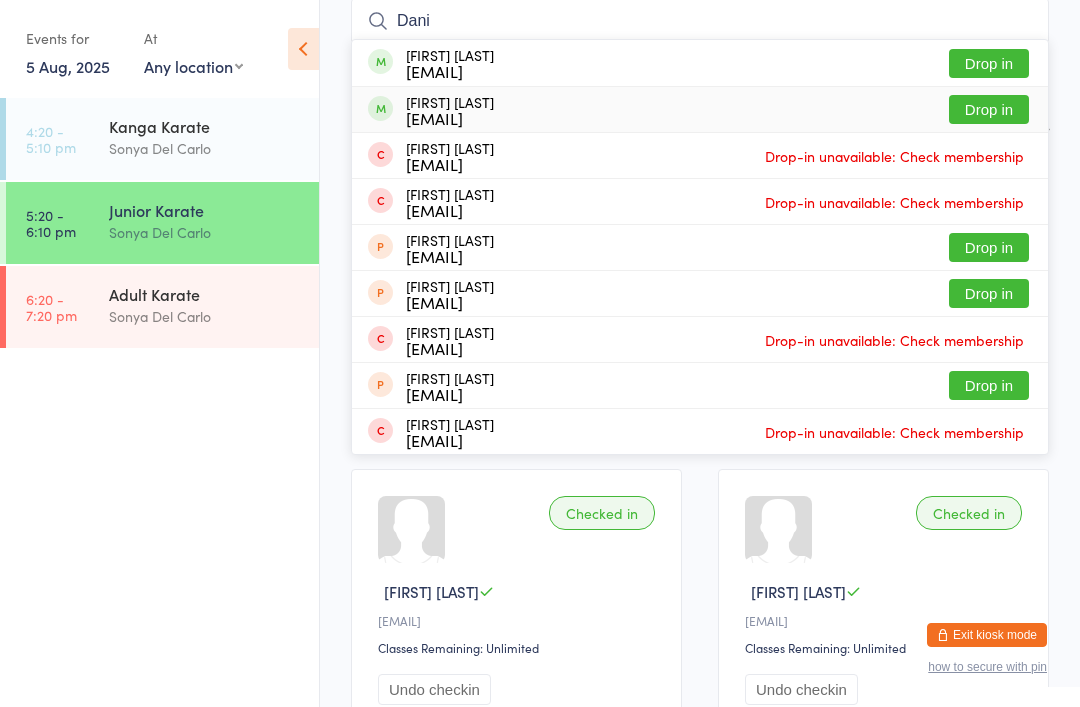 type on "Dani" 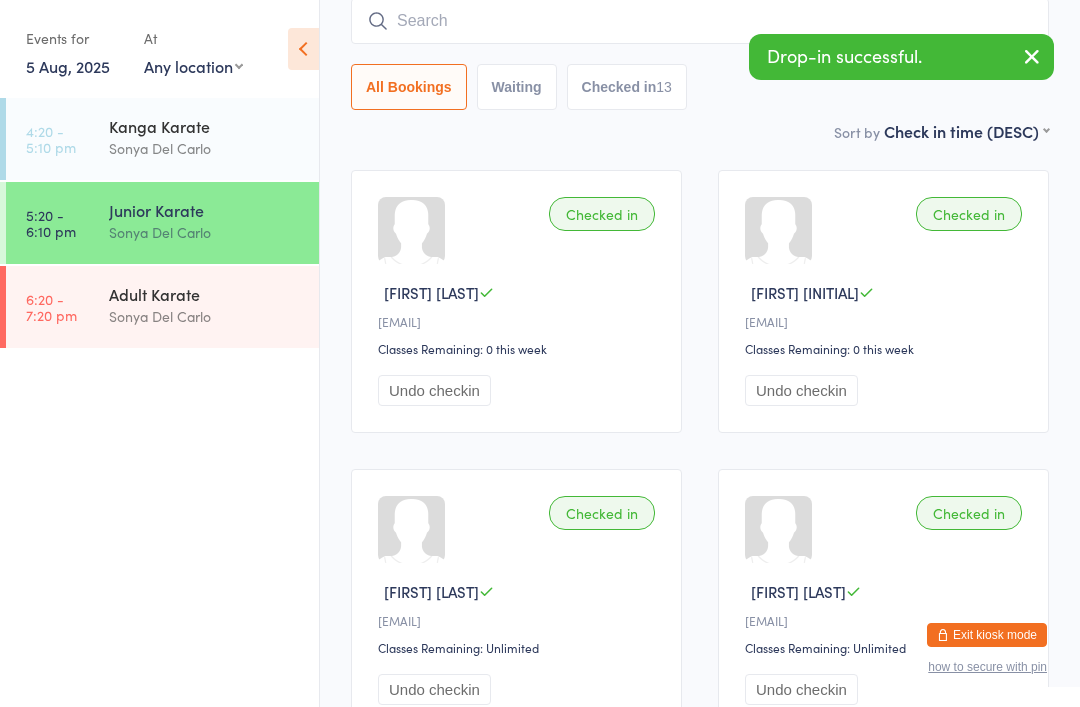 click on "[TIME] - [TIME] [ACTIVITY] [FIRST] [LAST]" at bounding box center (162, 139) 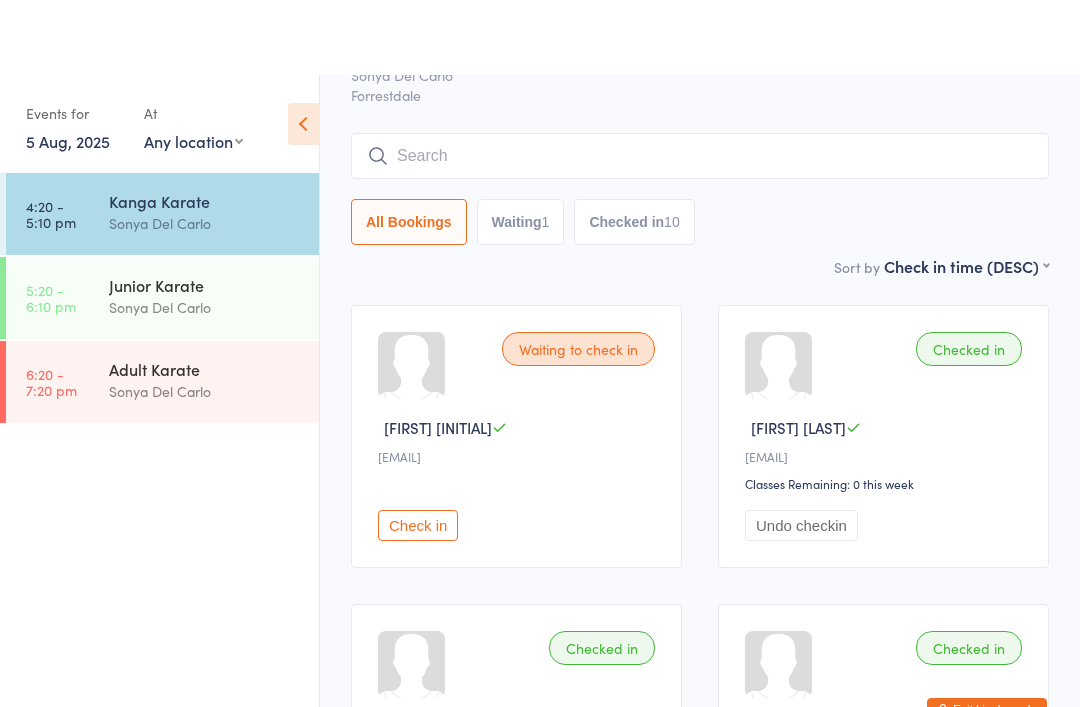 scroll, scrollTop: 0, scrollLeft: 0, axis: both 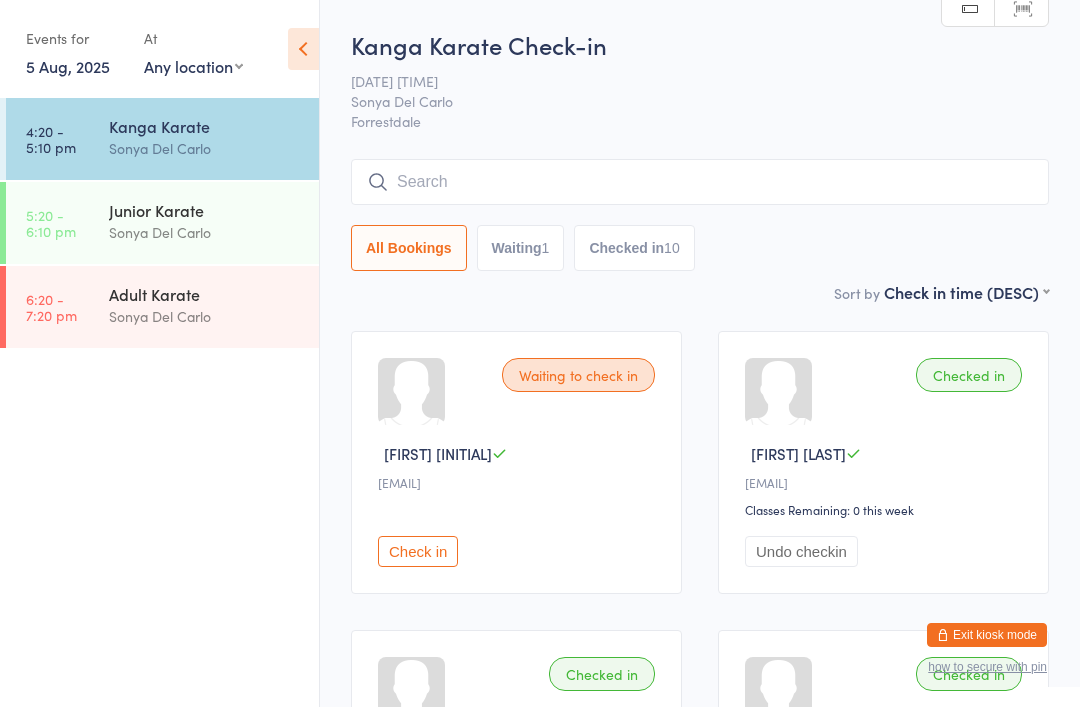 click on "Junior Karate" at bounding box center [205, 210] 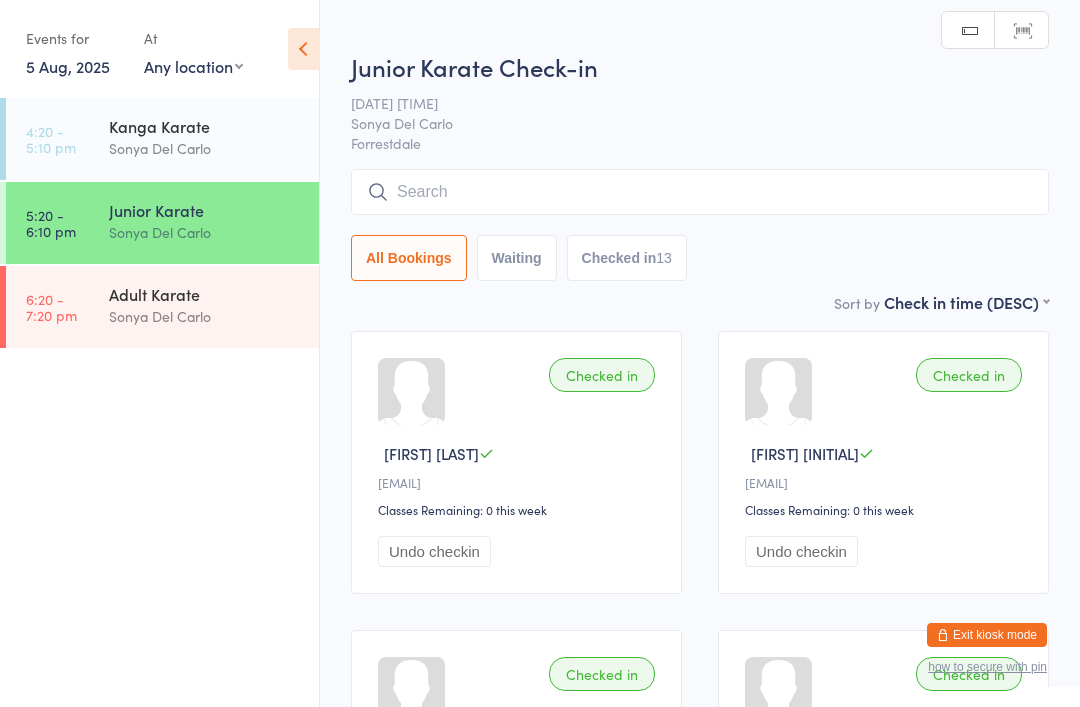 click at bounding box center [700, 192] 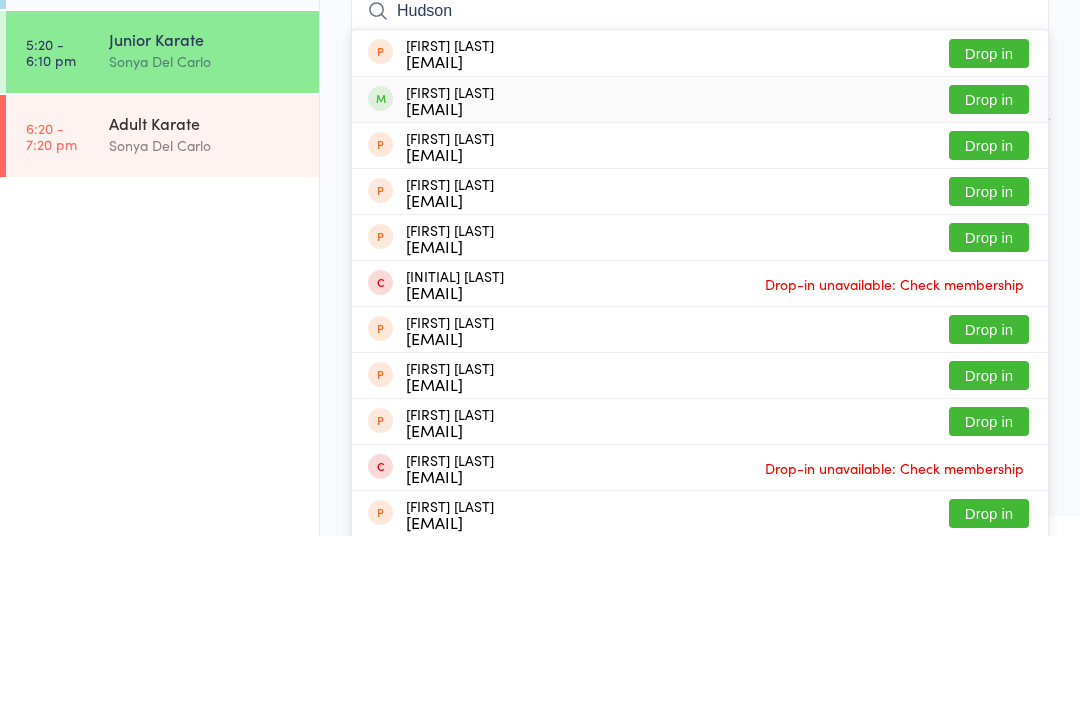 type on "Hudson" 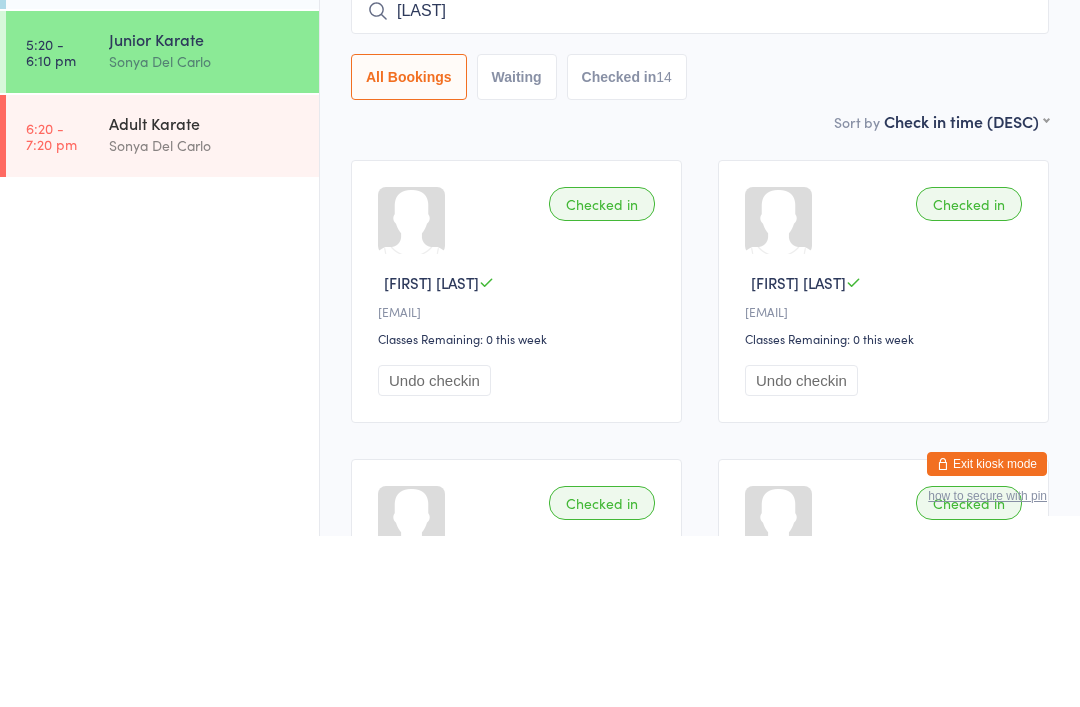type on "v" 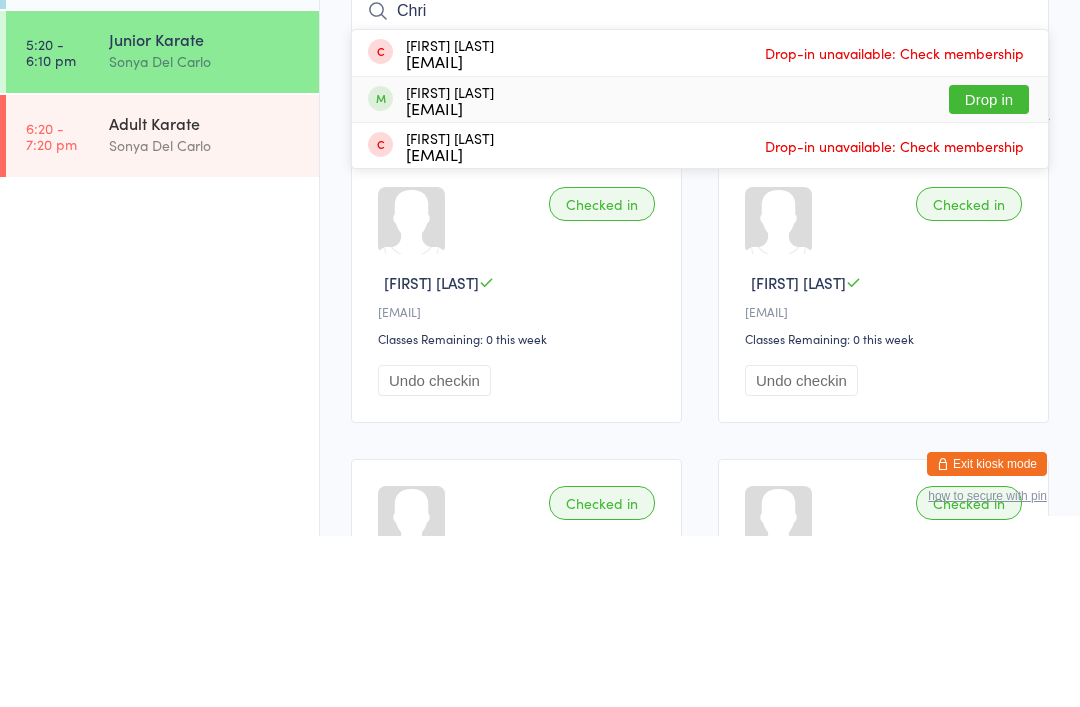type on "Chri" 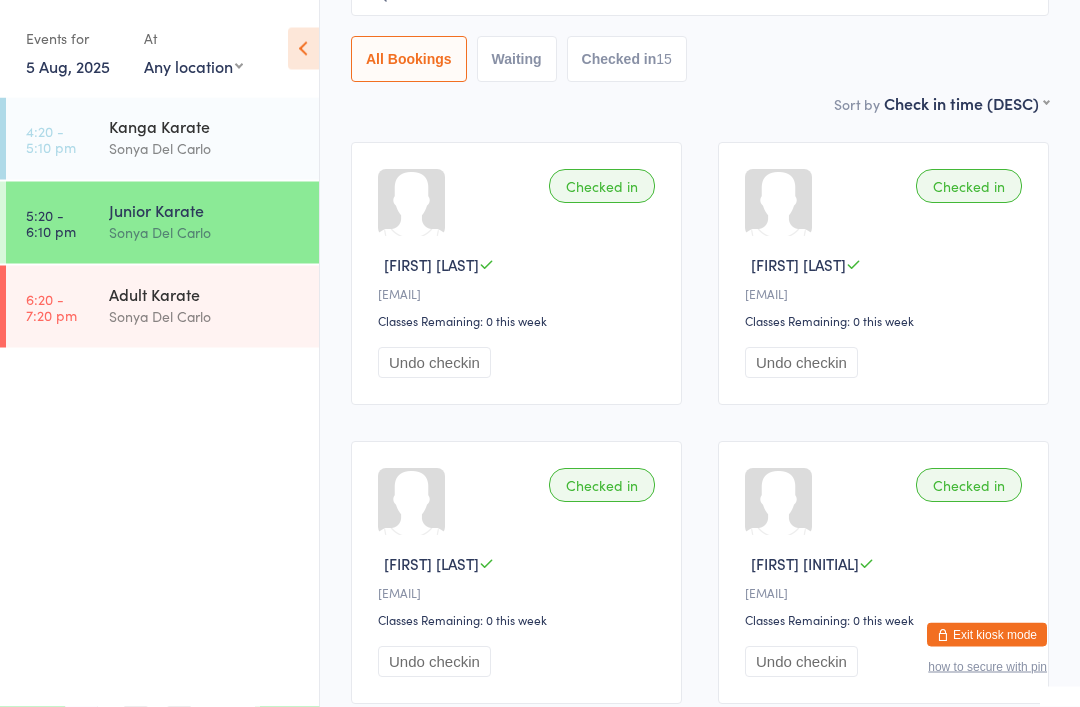 scroll, scrollTop: 192, scrollLeft: 0, axis: vertical 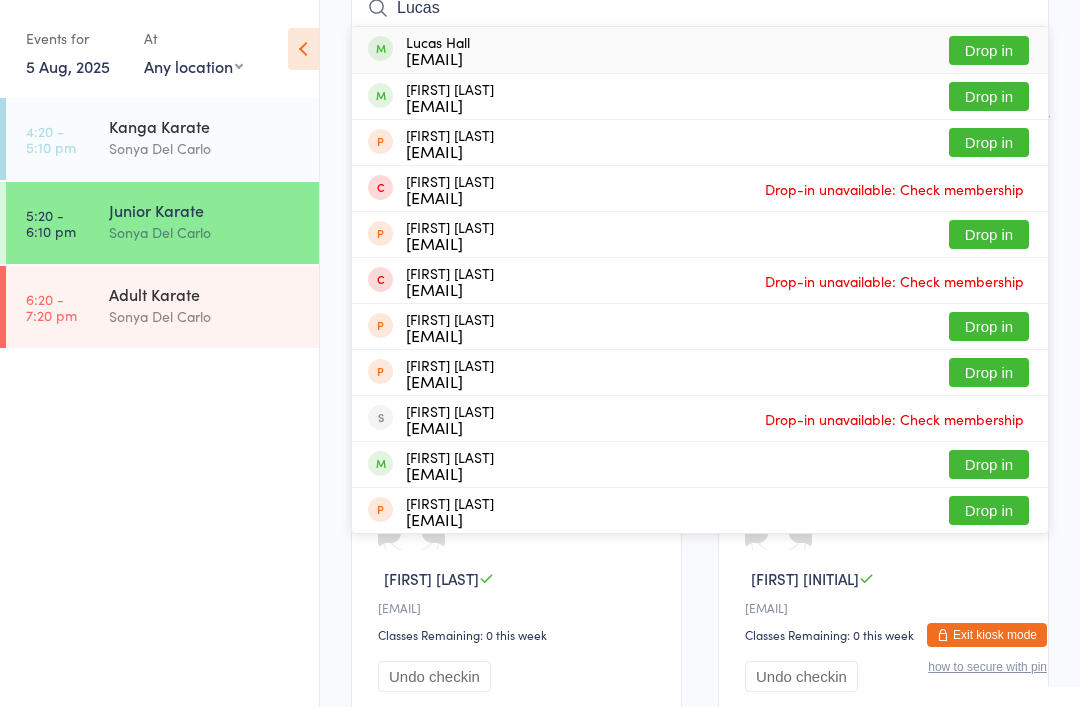 type on "Lucas" 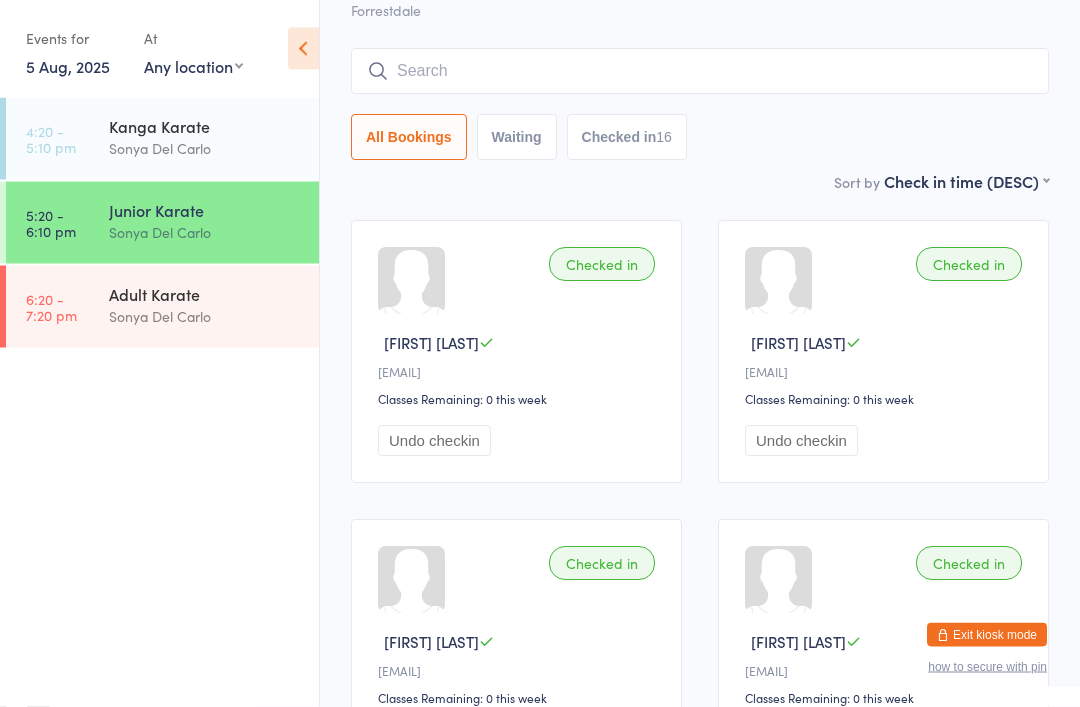 scroll, scrollTop: 114, scrollLeft: 0, axis: vertical 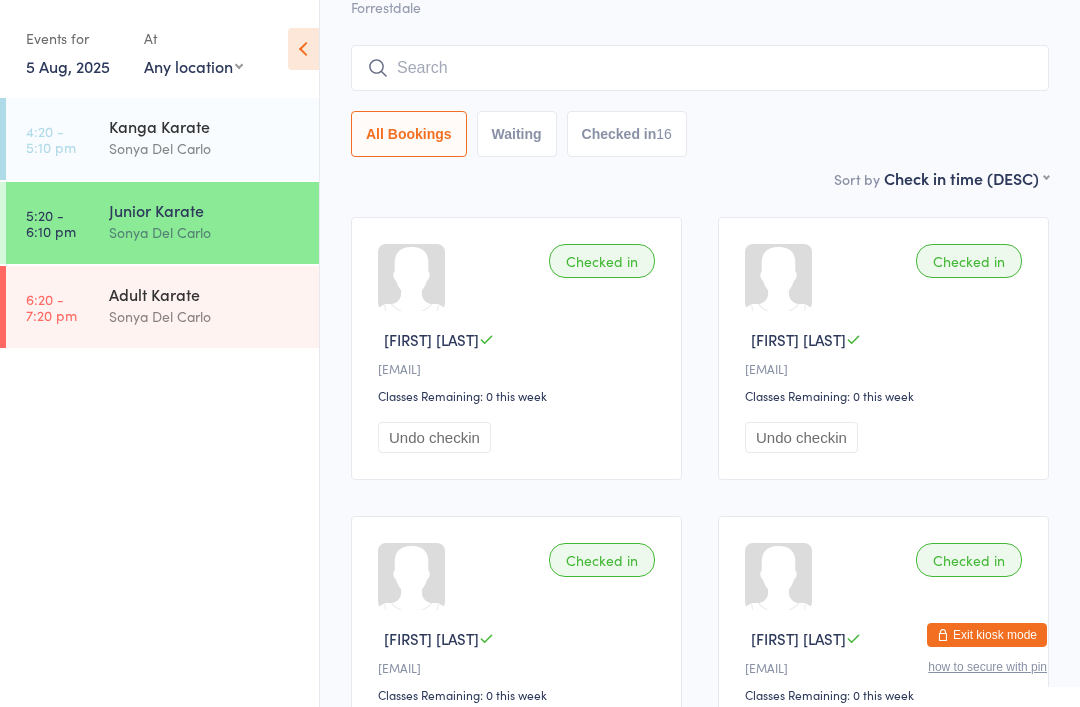 click at bounding box center [700, 68] 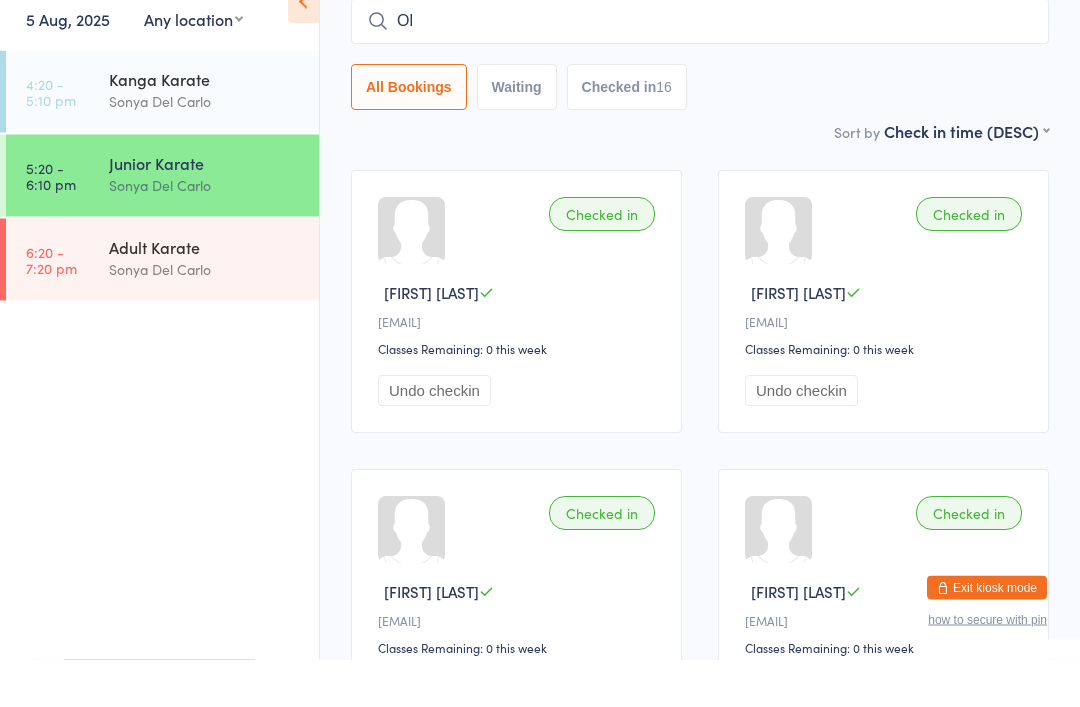 type on "O" 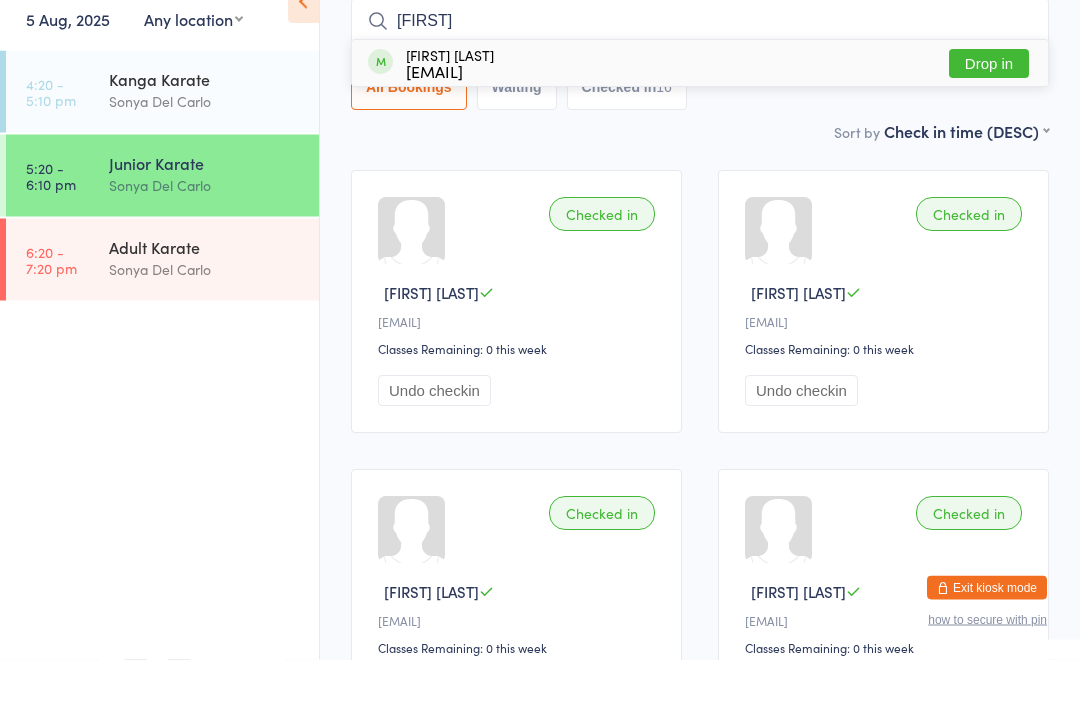 type on "[FIRST]" 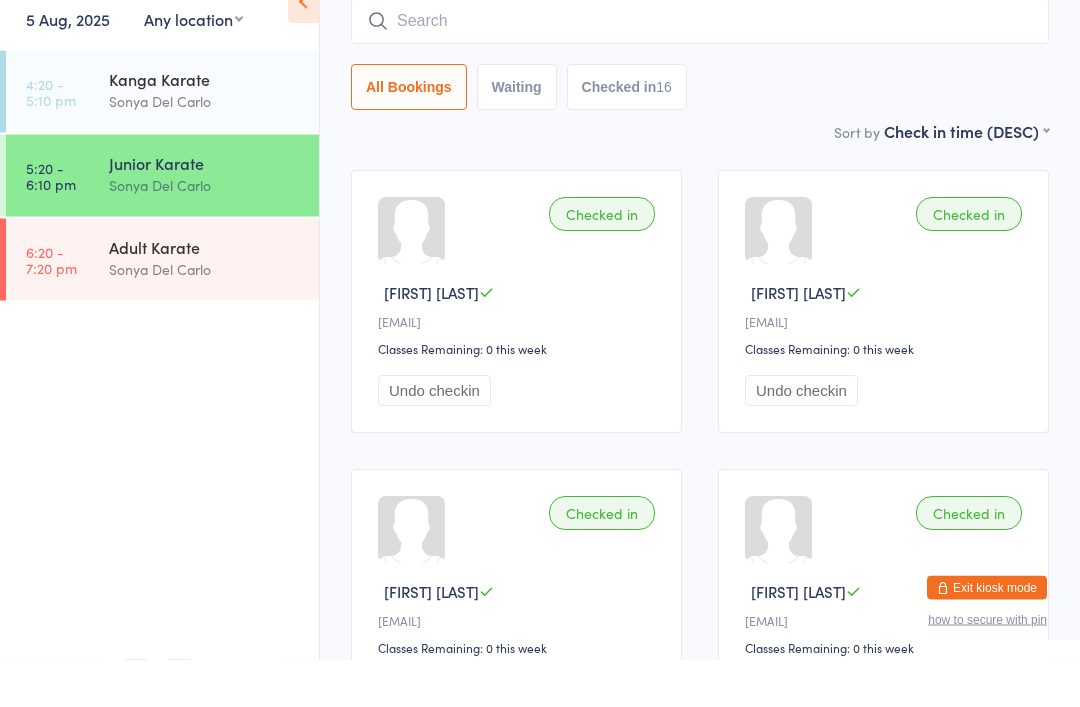 scroll, scrollTop: 161, scrollLeft: 0, axis: vertical 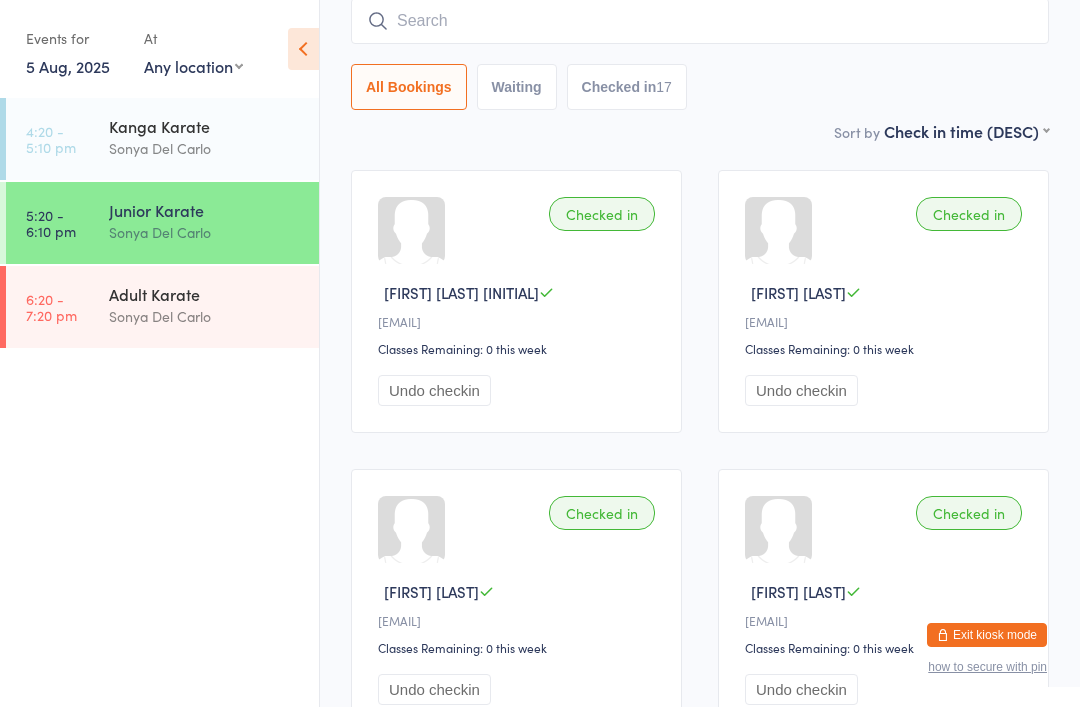 click at bounding box center [700, 21] 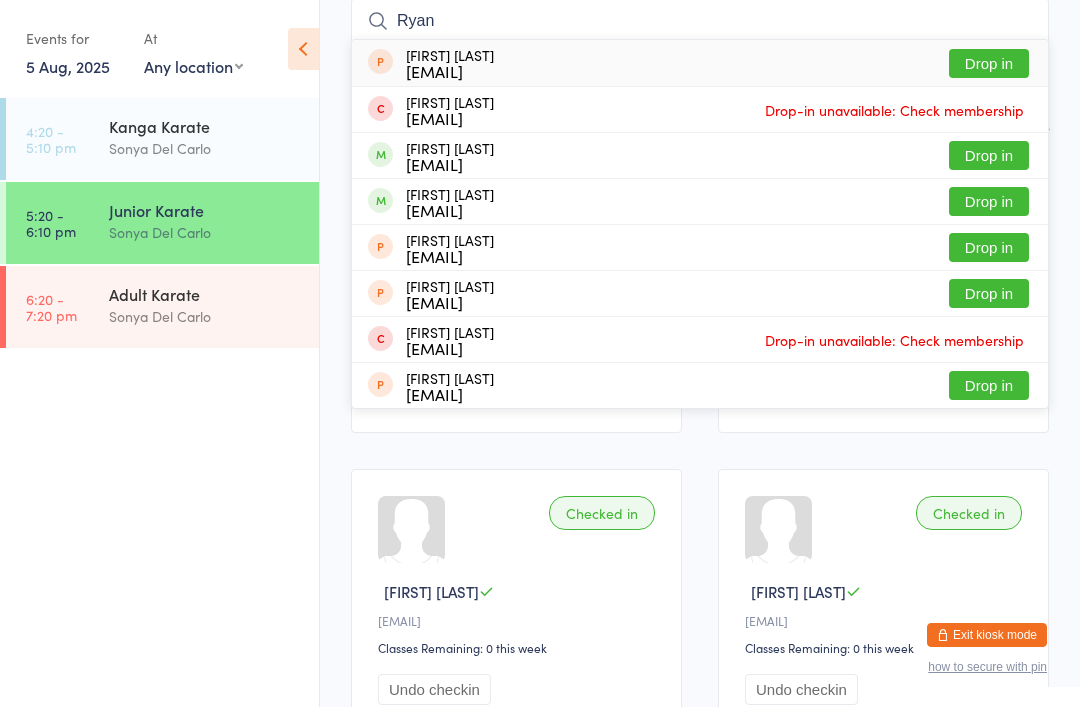 type on "Ryan" 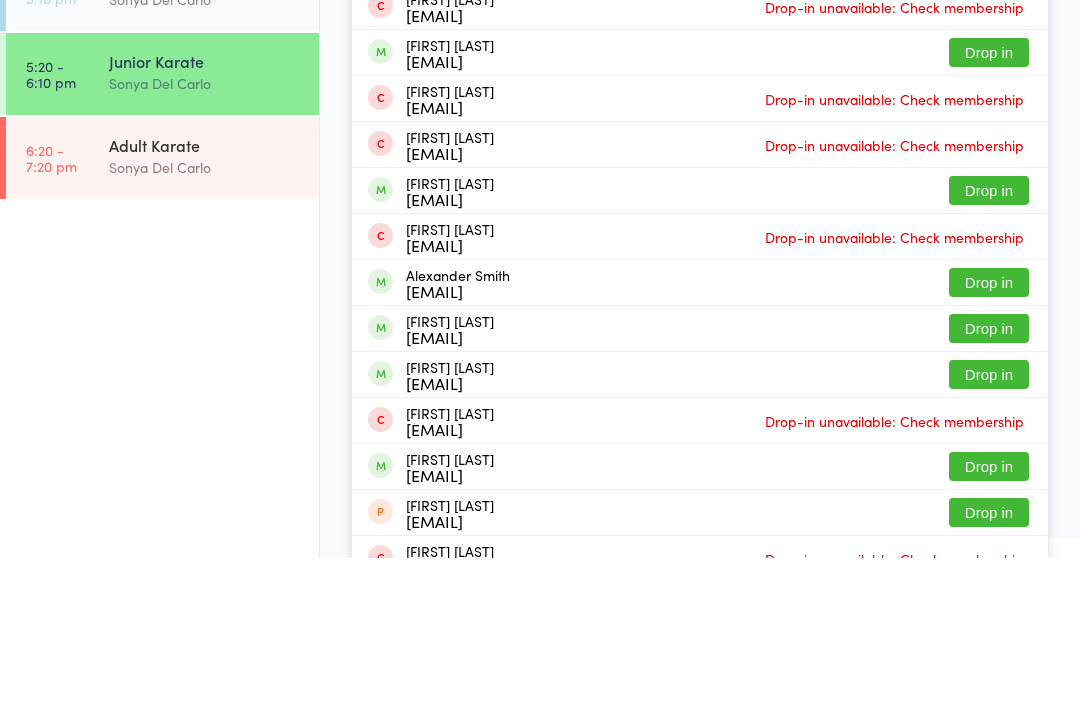 type on "alex" 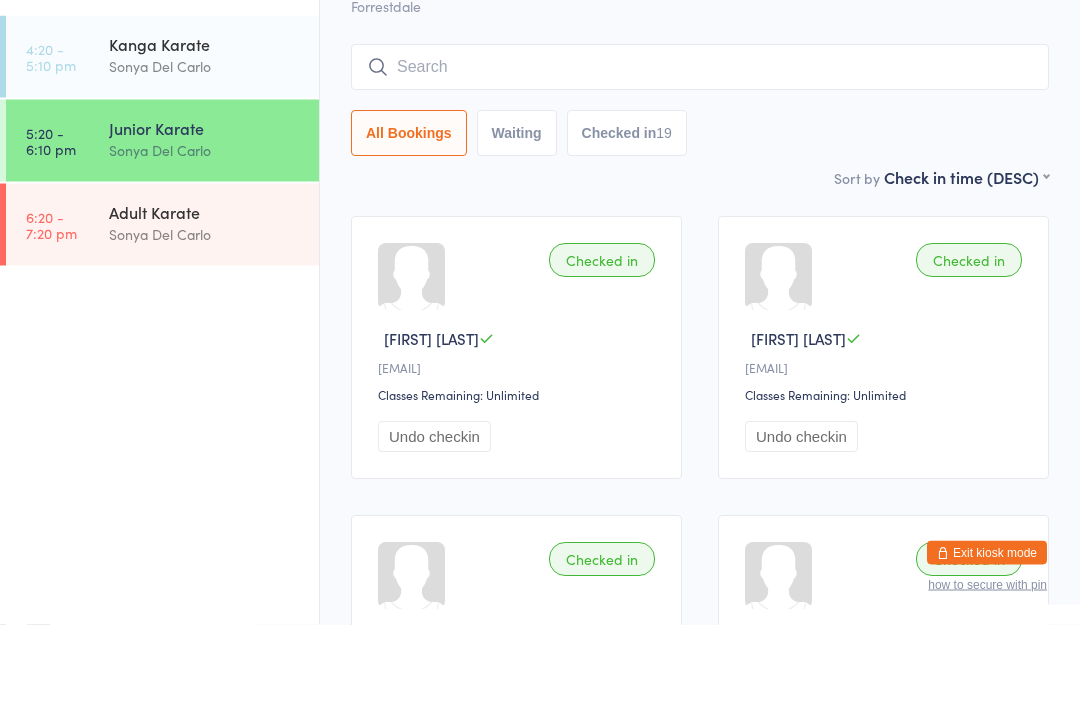 scroll, scrollTop: 31, scrollLeft: 0, axis: vertical 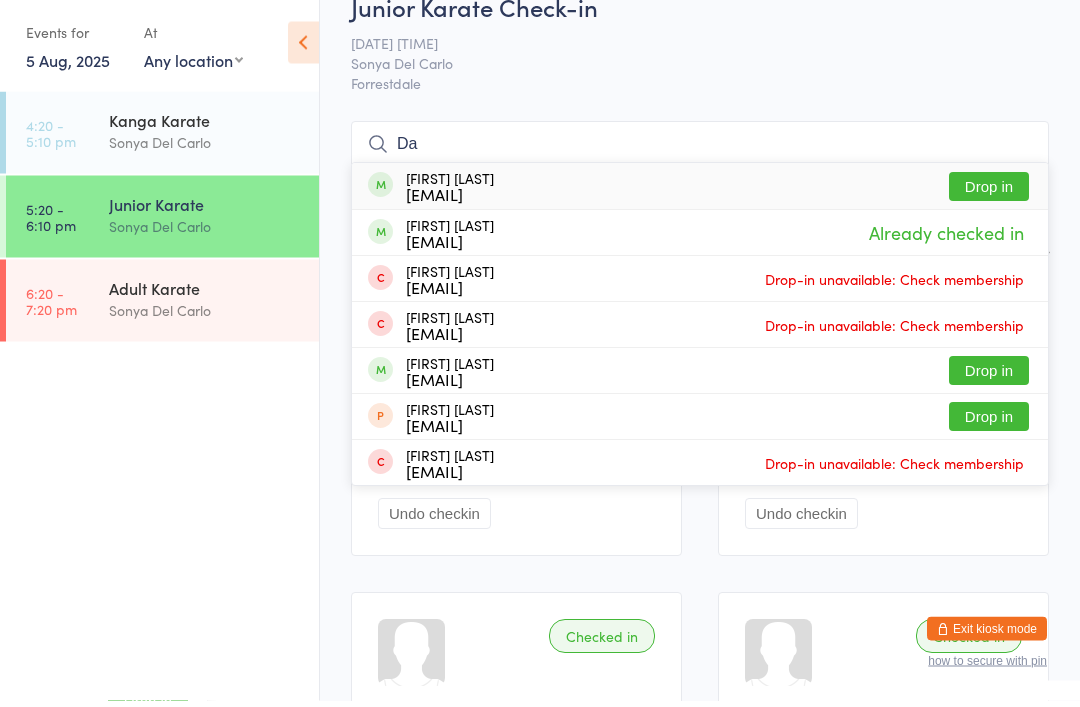 type on "D" 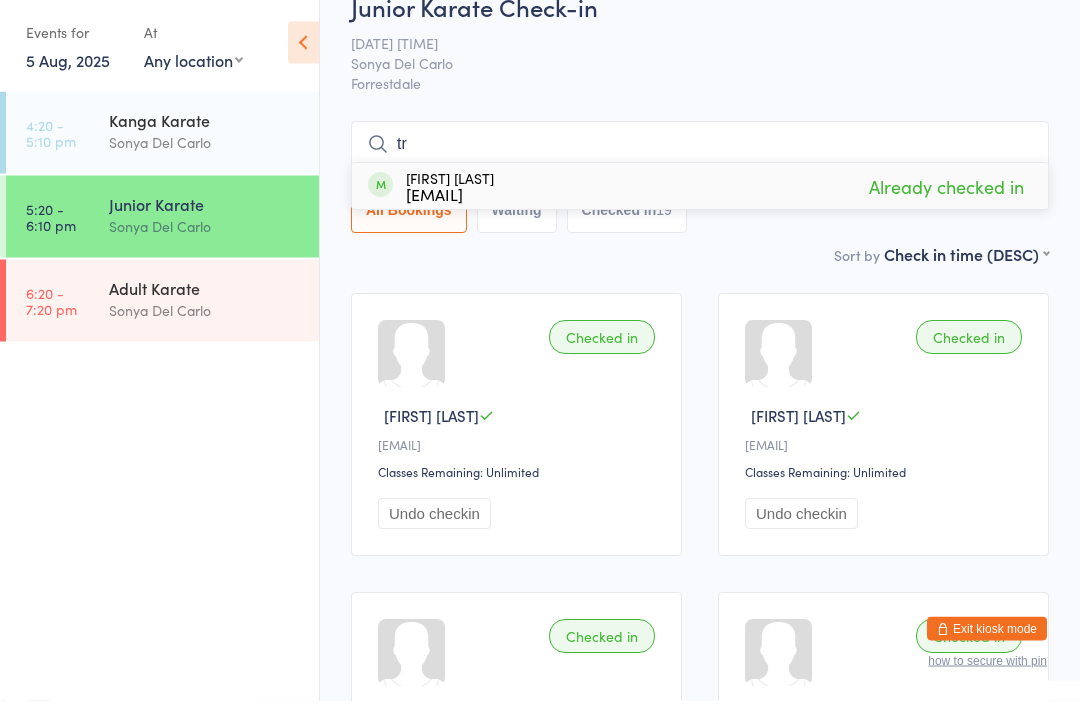 type on "t" 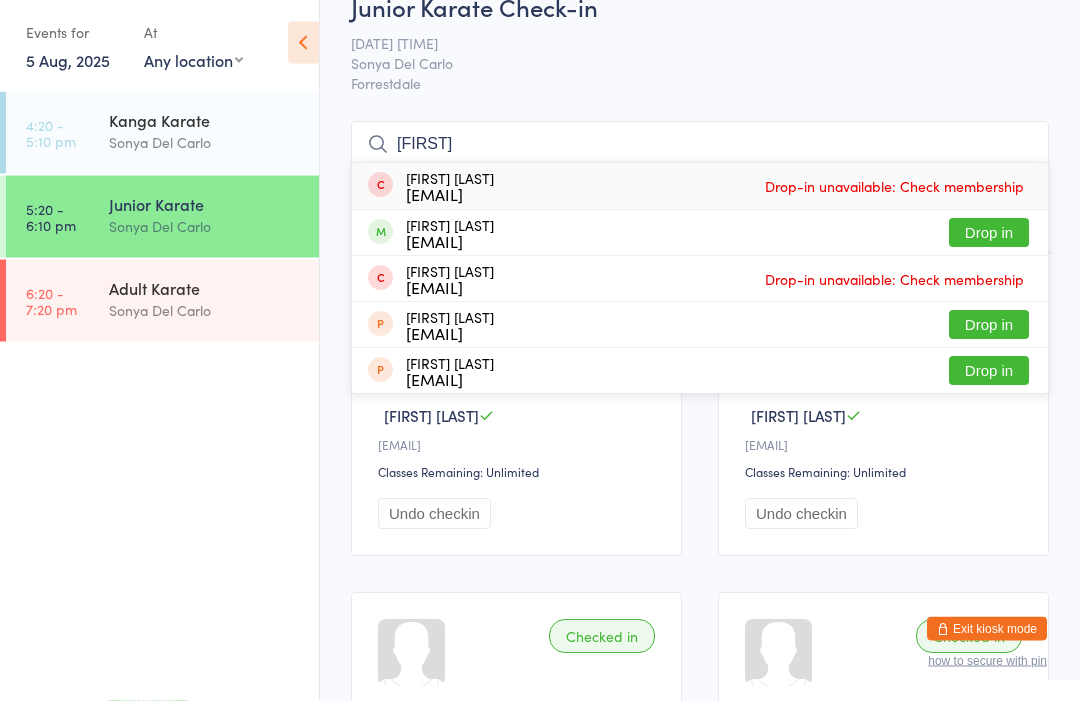 type on "[FIRST]" 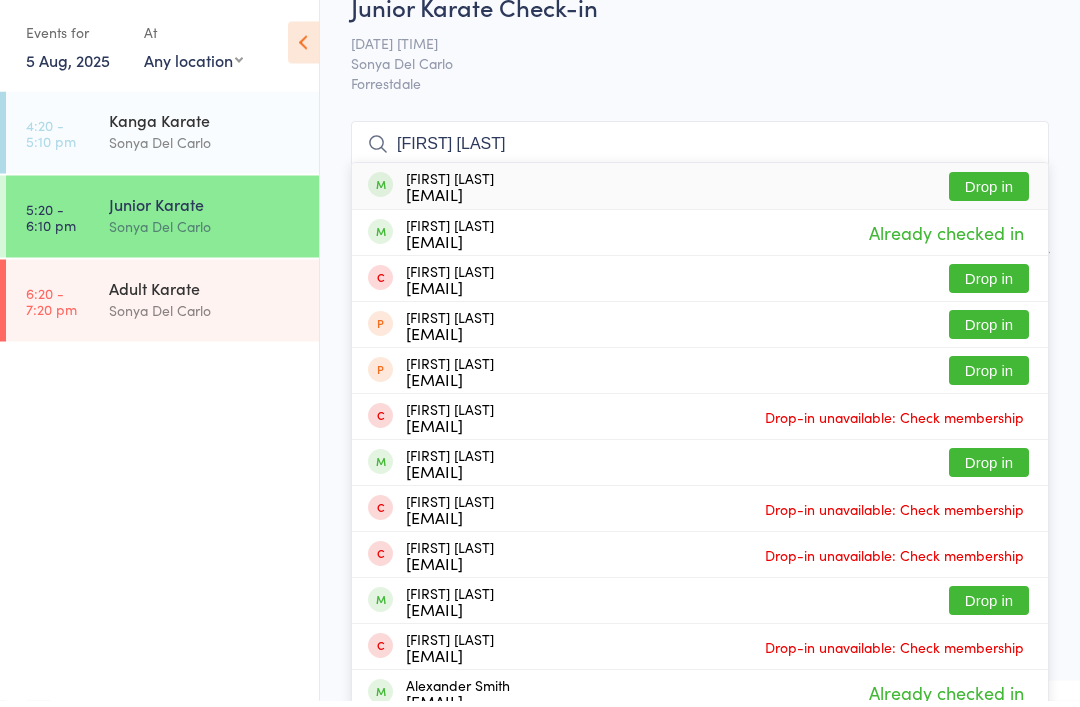 type on "[FIRST] [LAST]" 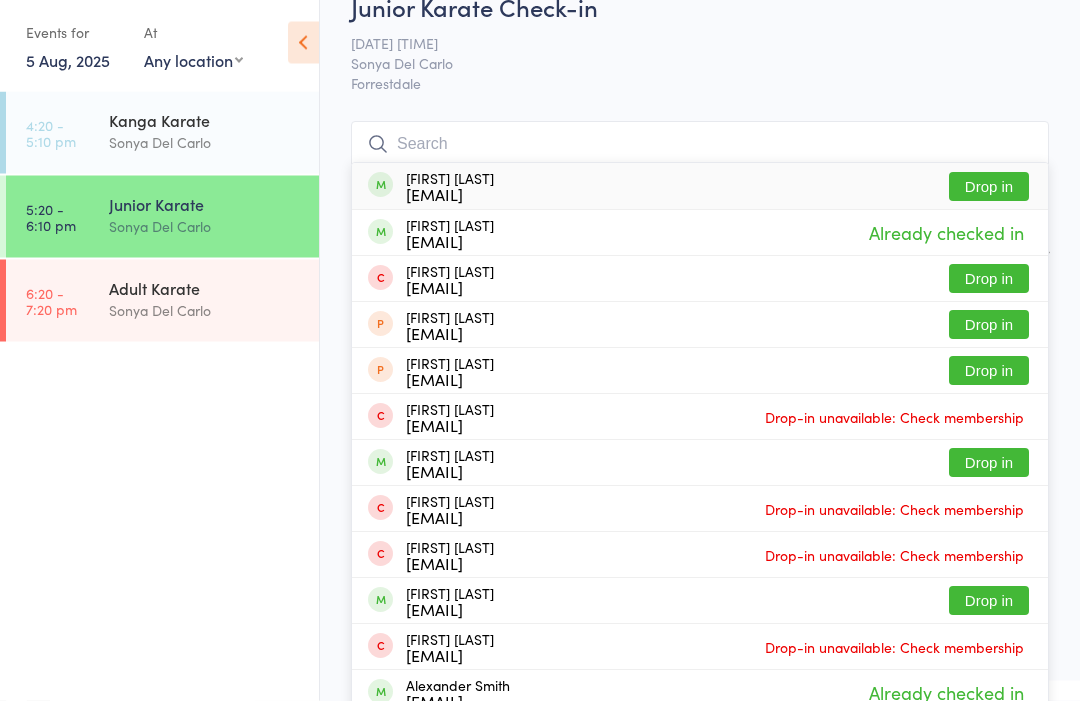 scroll, scrollTop: 38, scrollLeft: 0, axis: vertical 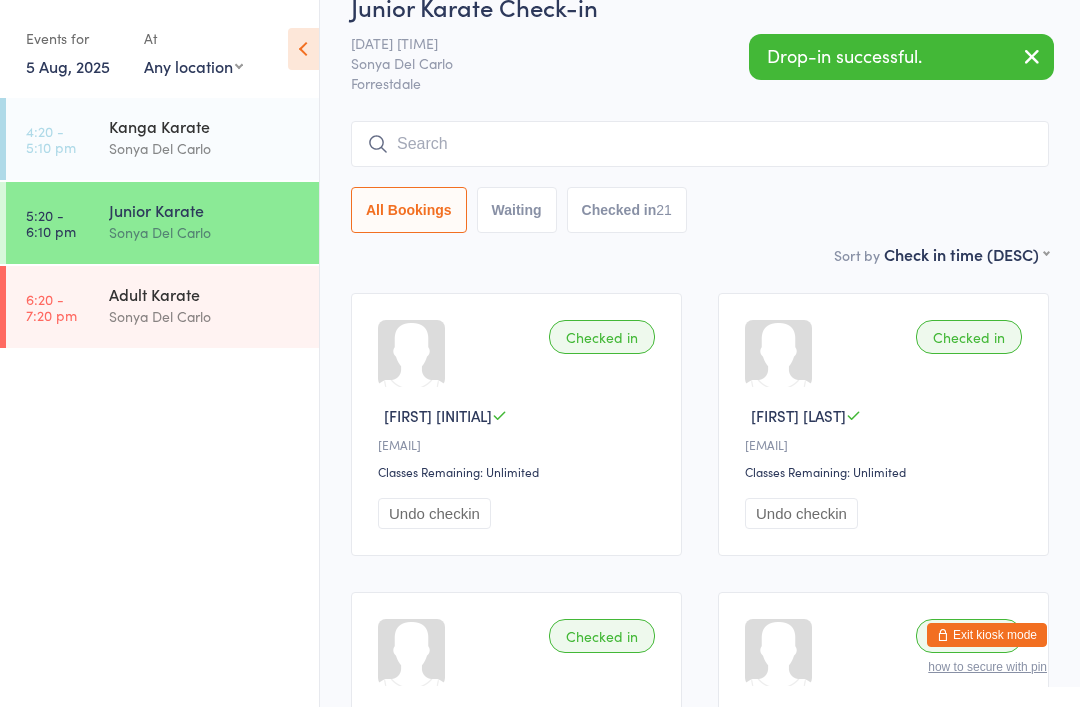 click at bounding box center (700, 144) 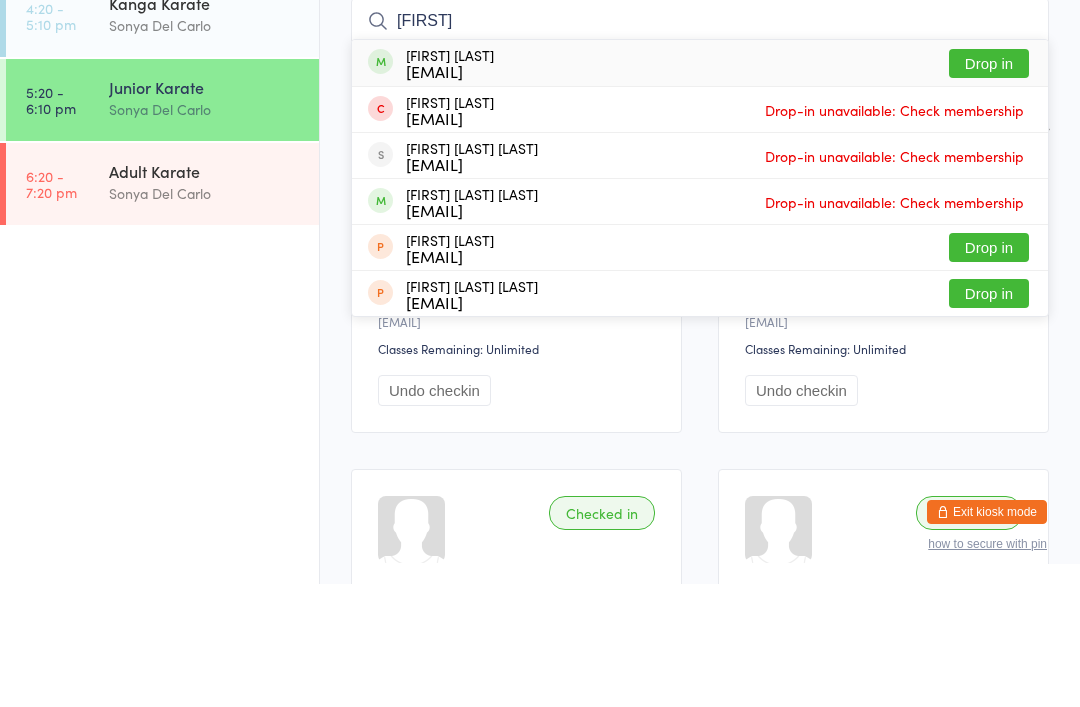 type on "[FIRST]" 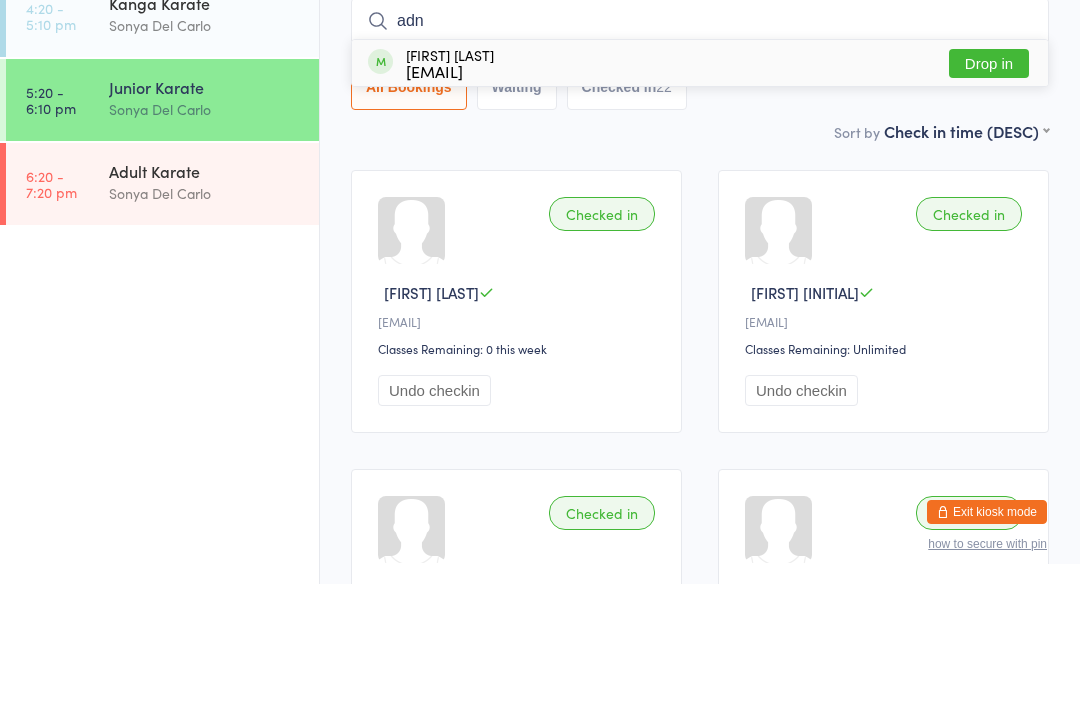 type on "adn" 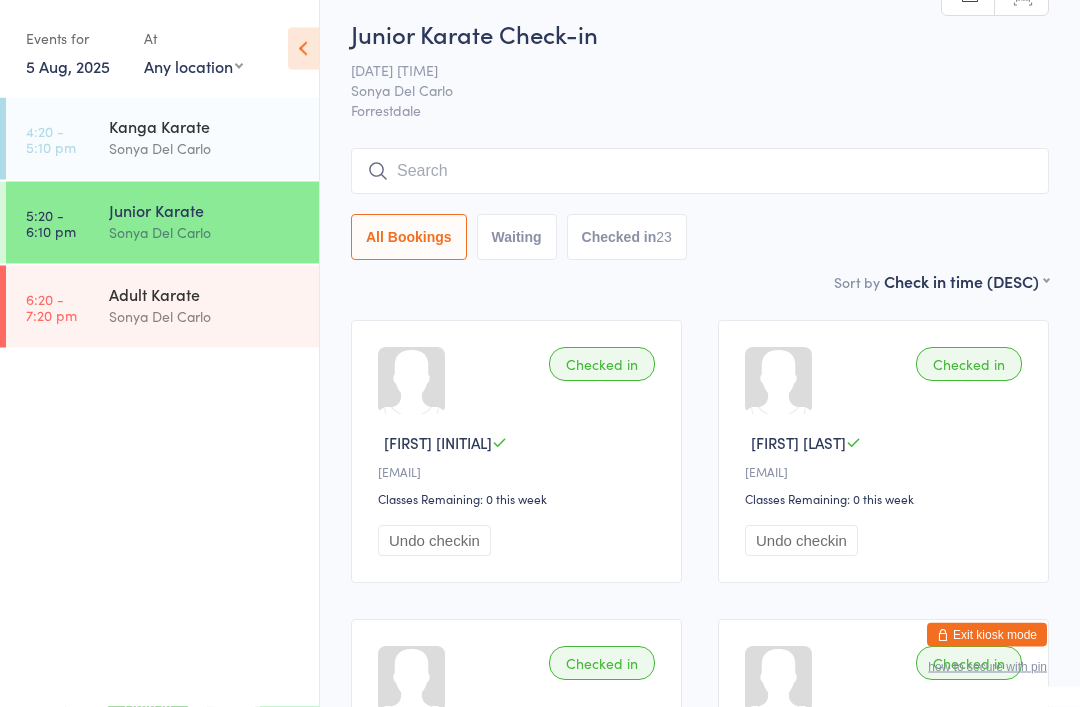 scroll, scrollTop: 0, scrollLeft: 0, axis: both 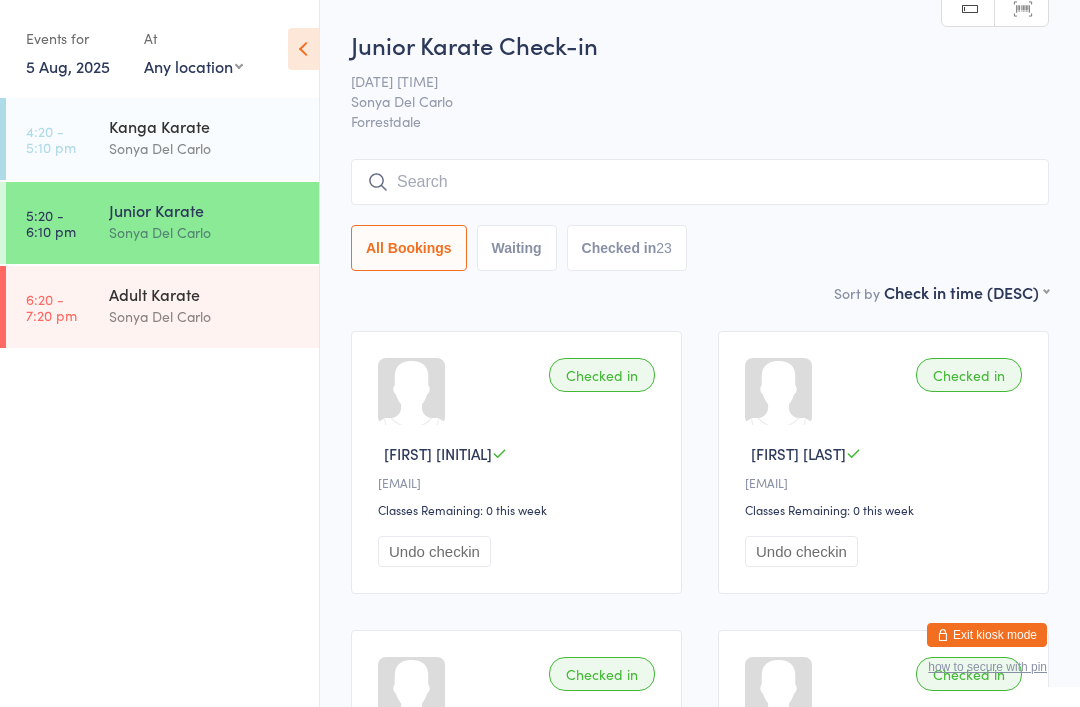click at bounding box center [700, 182] 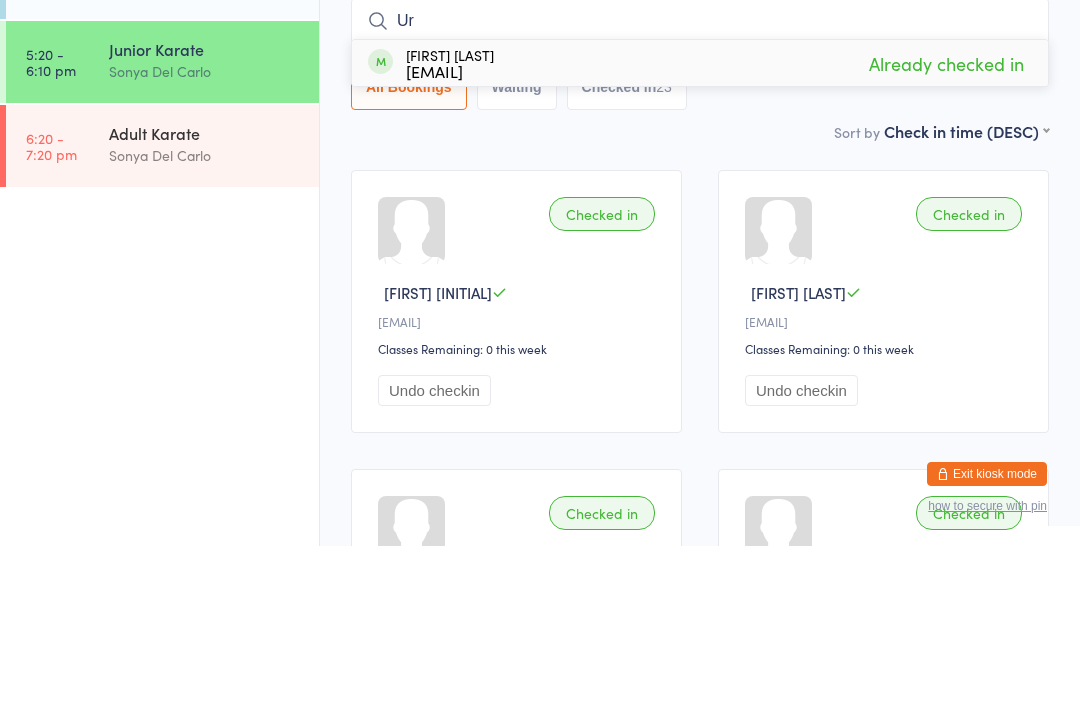 type on "U" 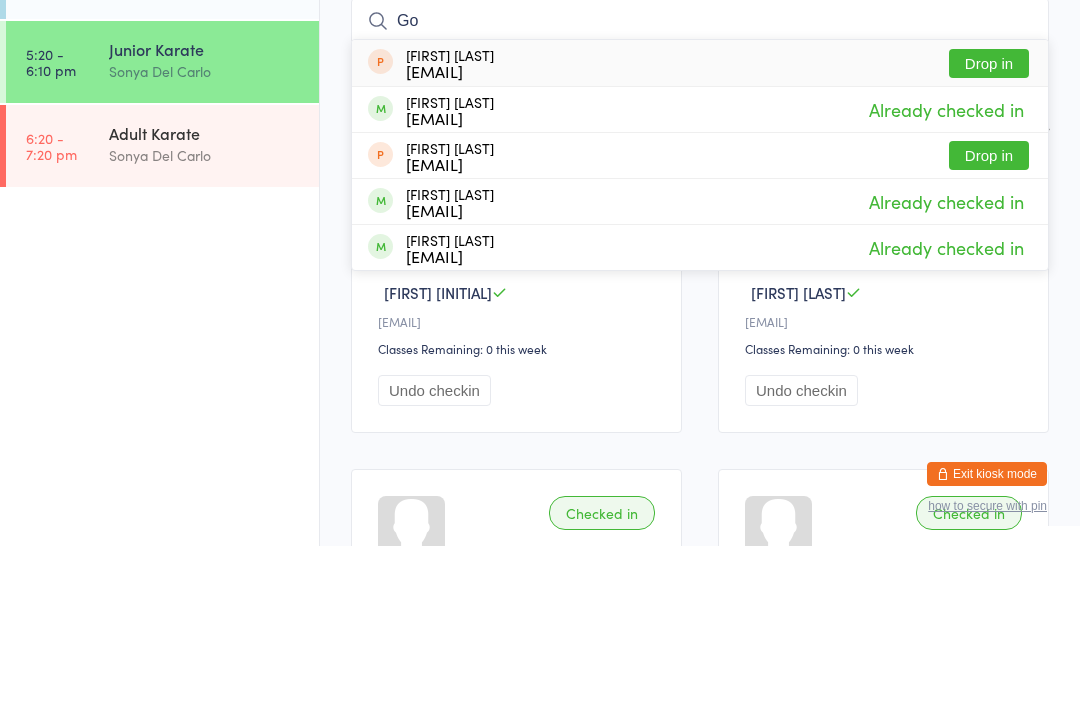 type on "G" 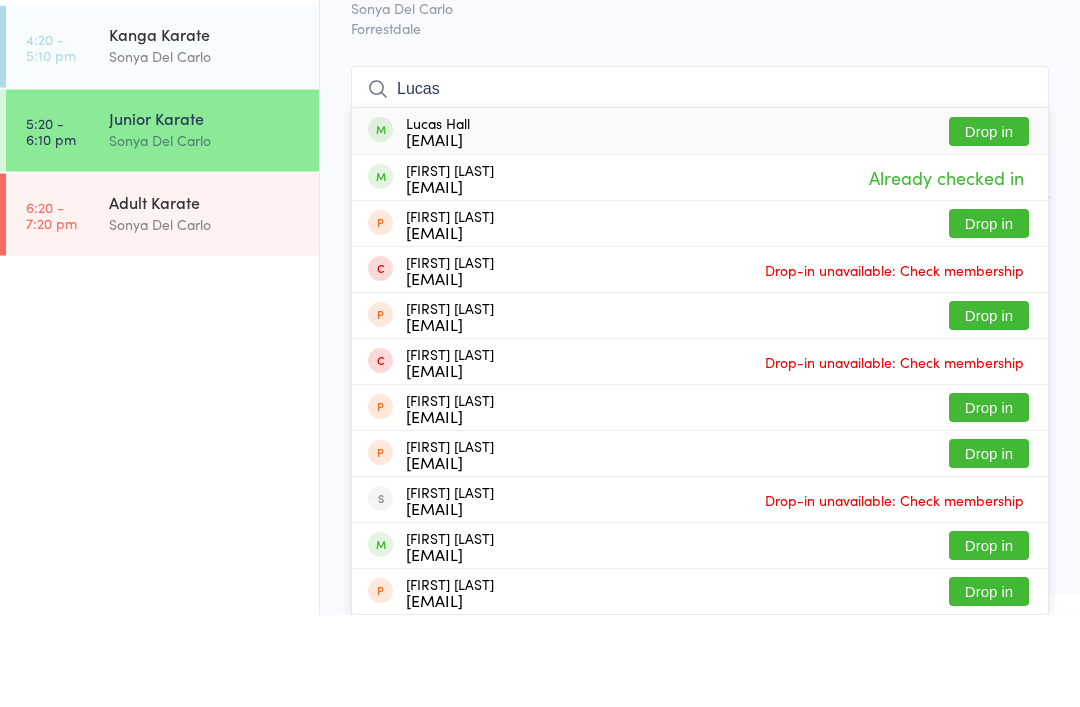type on "Lucas" 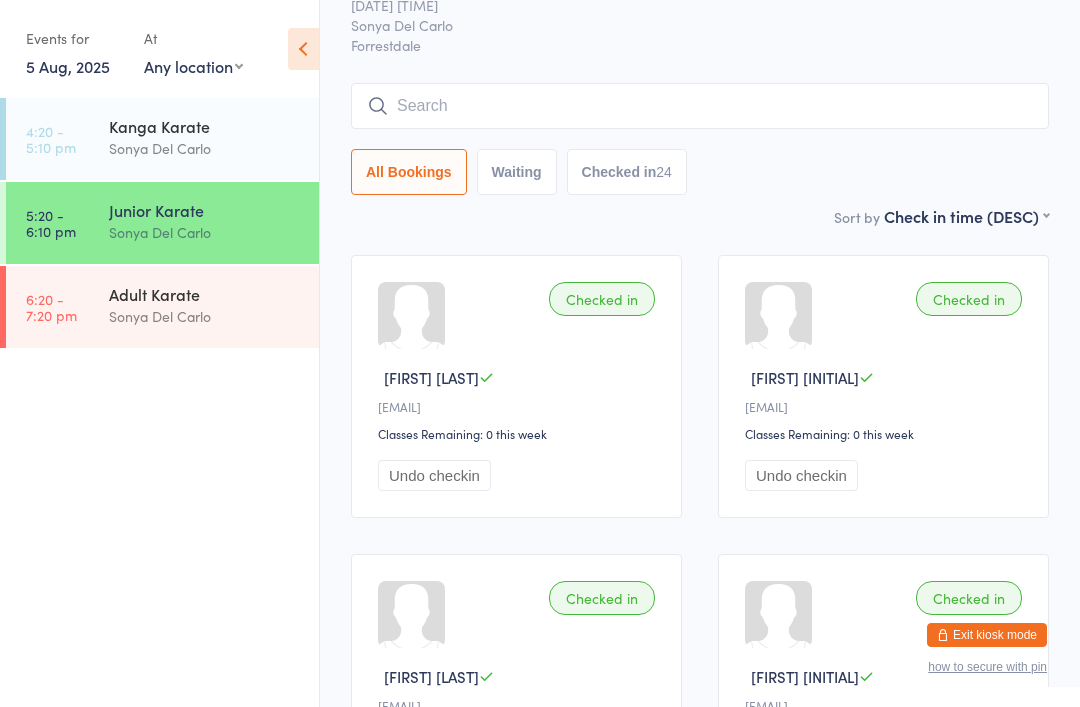 scroll, scrollTop: 75, scrollLeft: 0, axis: vertical 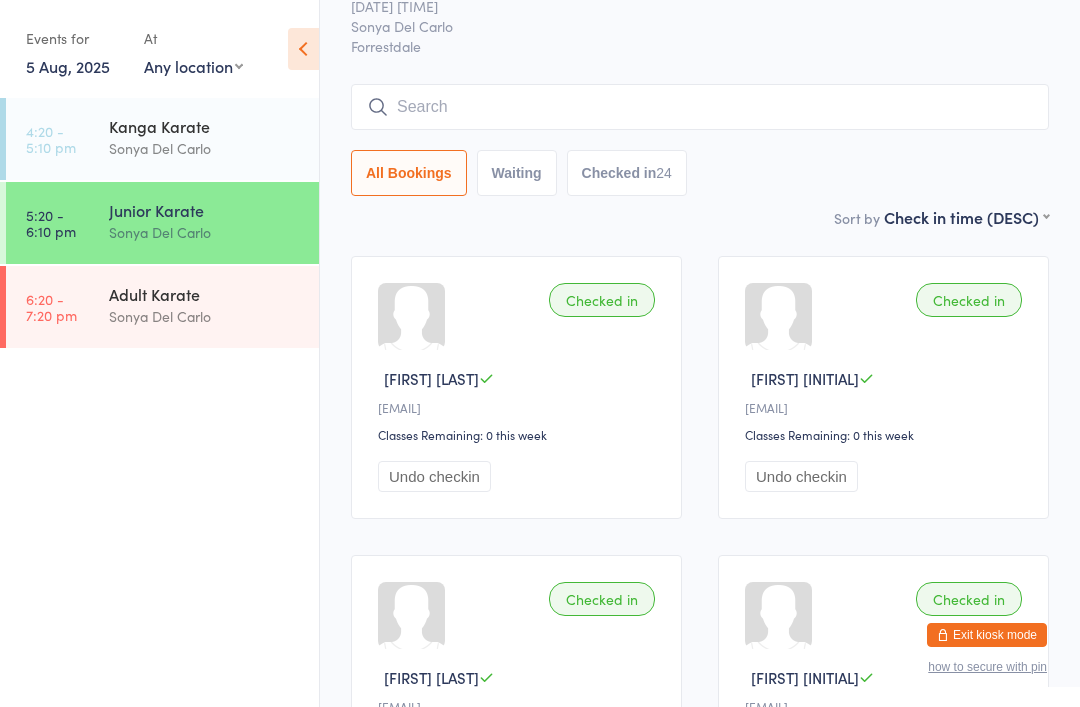 click at bounding box center (700, 107) 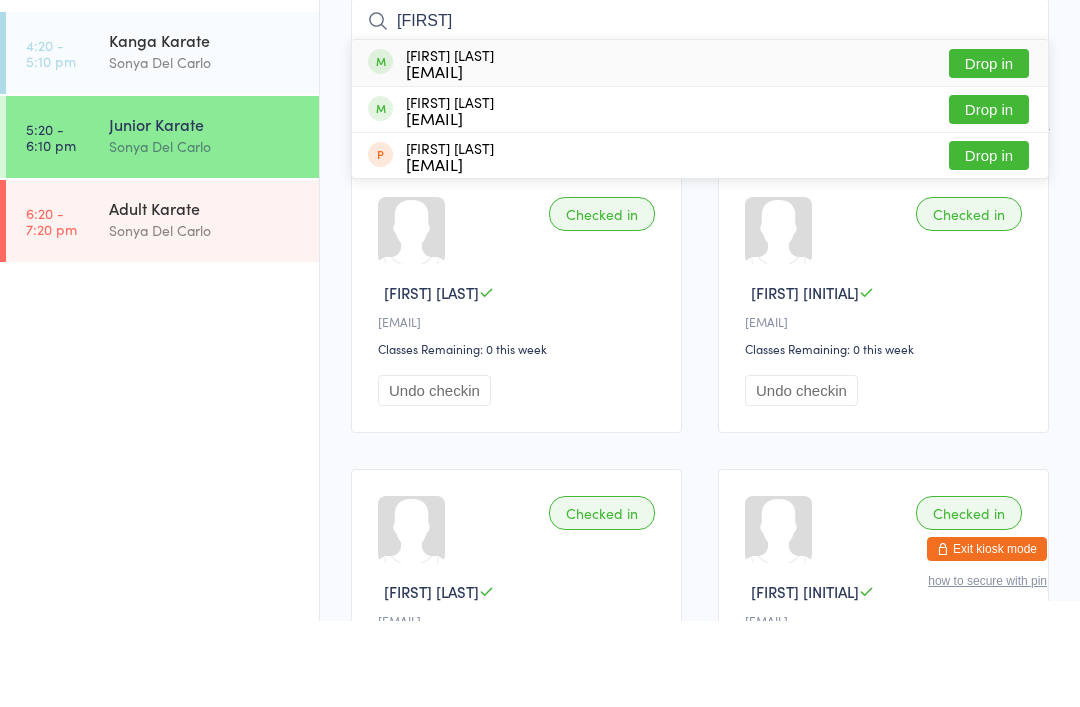 click on "Junior Karate Check-in 5 Aug 5:20pm [FIRST] [LAST] Forrestdale Manual search Scanner input [FIRST] [LAST] [EMAIL] Drop in [FIRST] [LAST] [EMAIL] Drop in [FIRST] [LAST] [EMAIL] Drop in All Bookings Waiting Checked in 24 Sort by Check in time (DESC) First name (ASC) First name (DESC) Last name (ASC) Last name (DESC) Check in time (ASC) Check in time (DESC) Rank (ASC) Rank (DESC) Checked in [FIRST] [INITIAL] [EMAIL] Classes Remaining: 0 this week Undo checkin Checked in [FIRST] [INITIAL] [EMAIL] Classes Remaining: 0 this week Undo checkin Checked in [FIRST] [INITIAL] [EMAIL] Classes Remaining: 0 this week Undo checkin Checked in [FIRST] [INITIAL] [EMAIL] Classes Remaining: Unlimited Undo checkin Checked in [FIRST] [INITIAL] [EMAIL] Classes Remaining: Unlimited" at bounding box center (700, 1889) 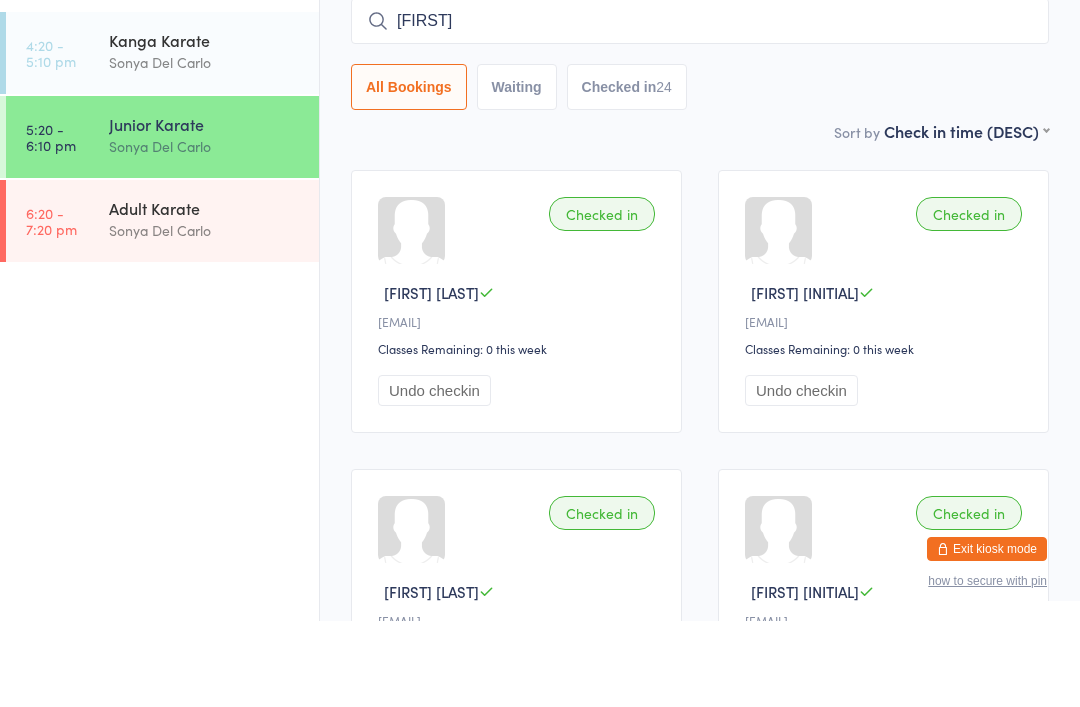 scroll, scrollTop: 161, scrollLeft: 0, axis: vertical 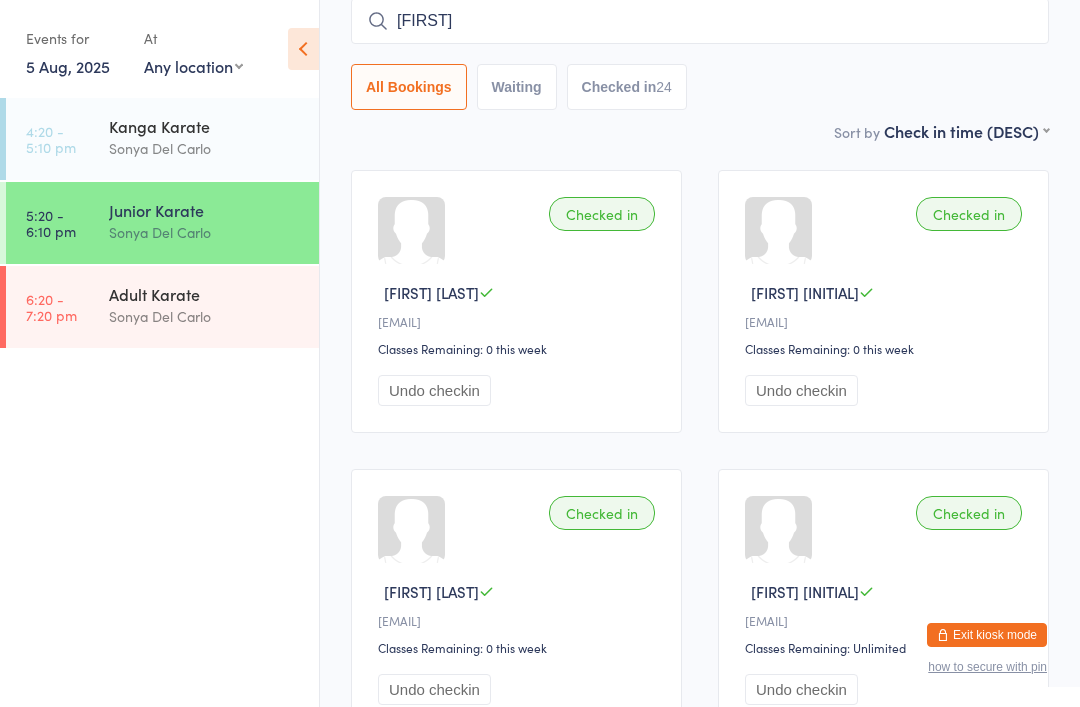 click on "[FIRST]" at bounding box center [700, 21] 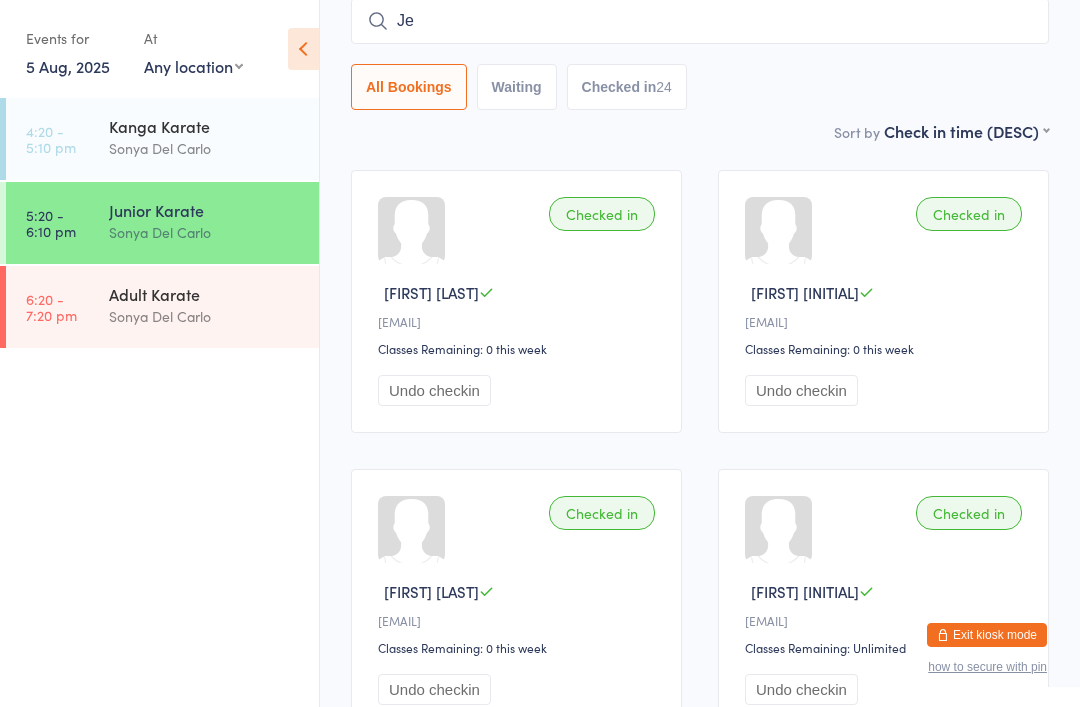 type on "J" 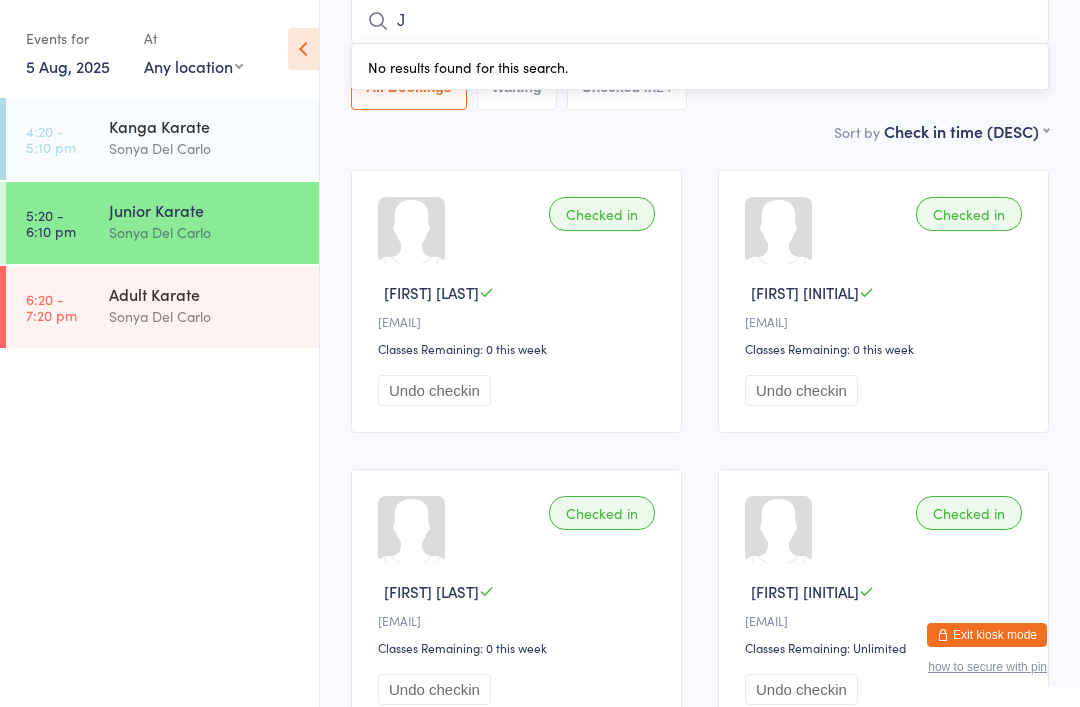 scroll, scrollTop: 0, scrollLeft: 0, axis: both 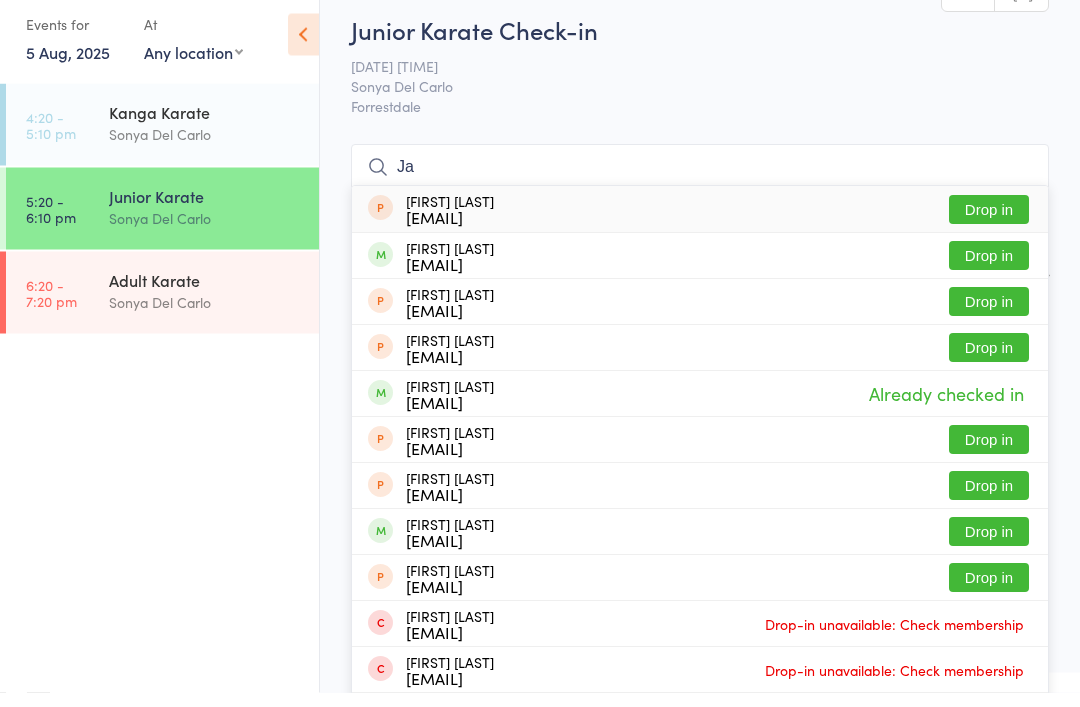 type on "J" 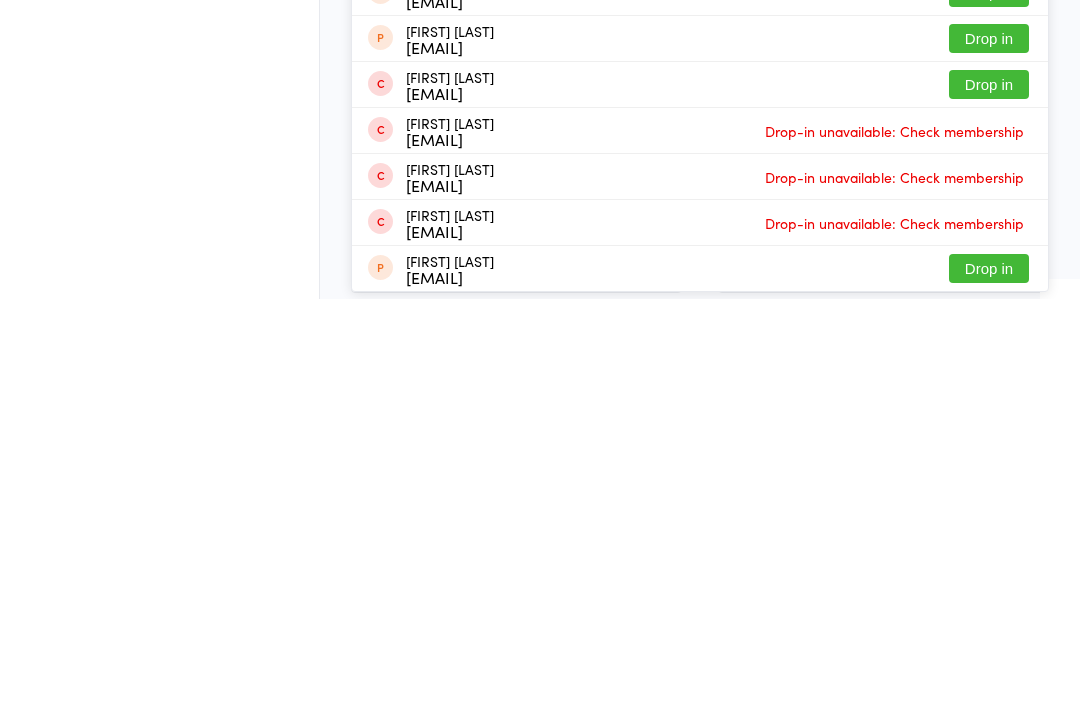 scroll, scrollTop: 0, scrollLeft: 0, axis: both 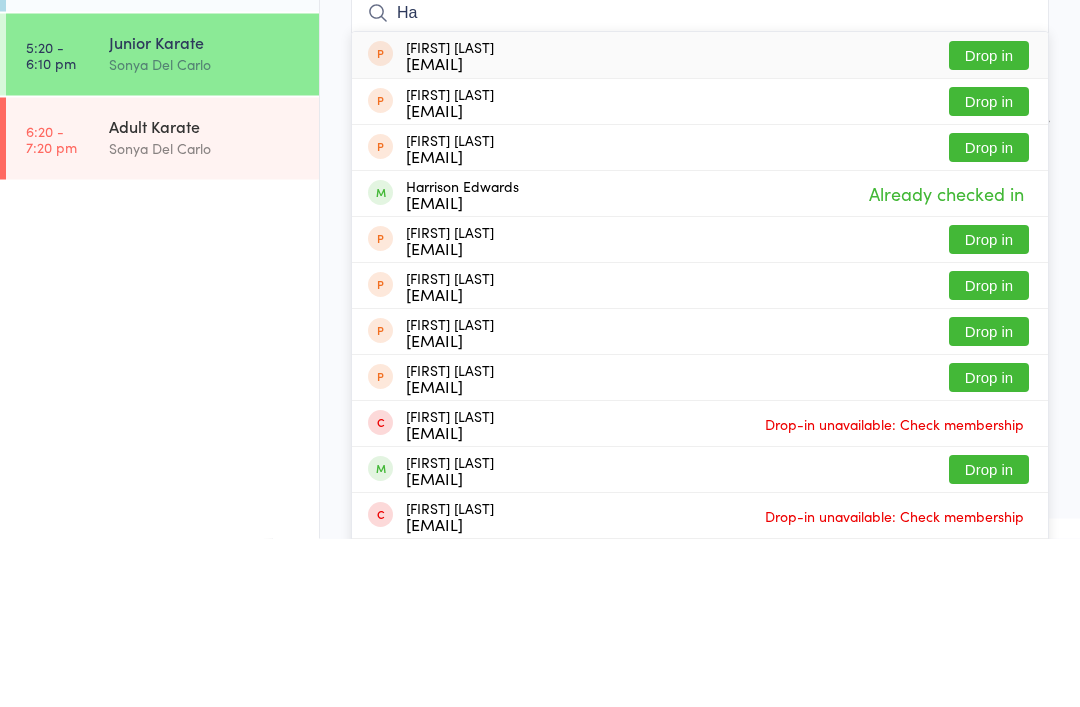 type on "H" 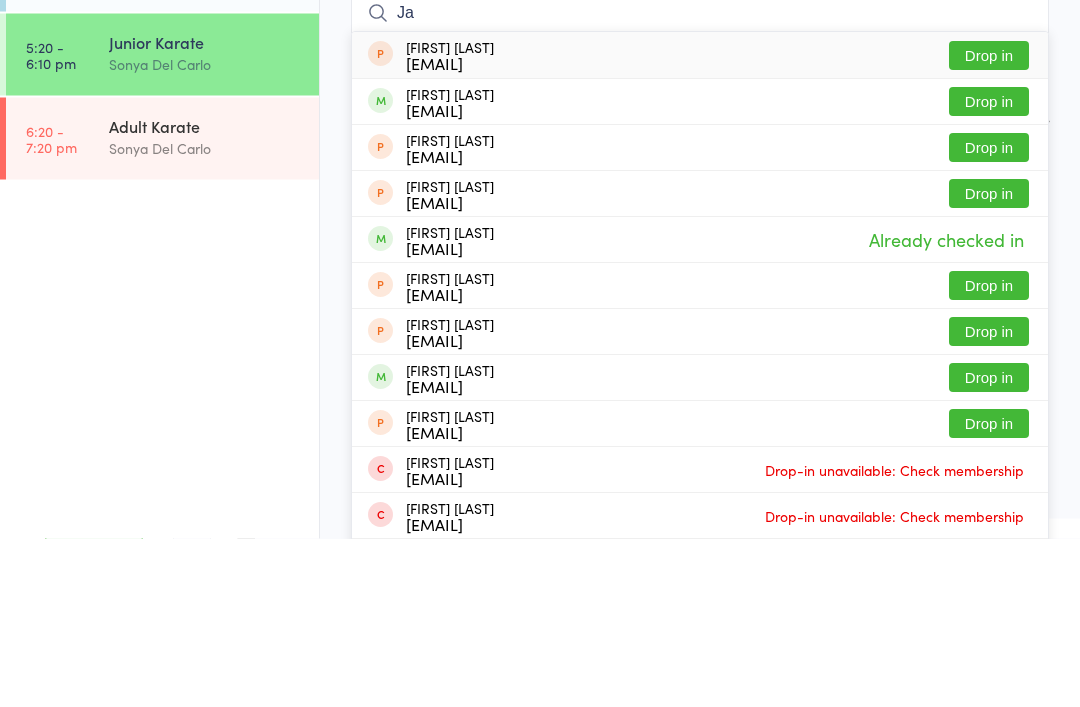 type on "J" 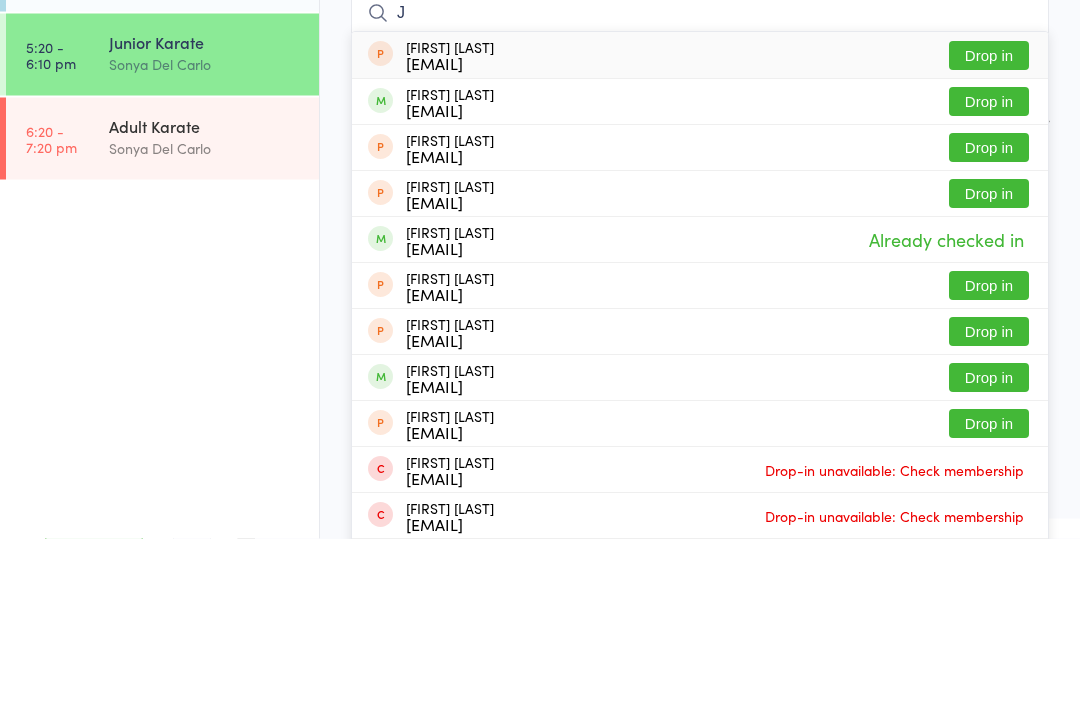 type 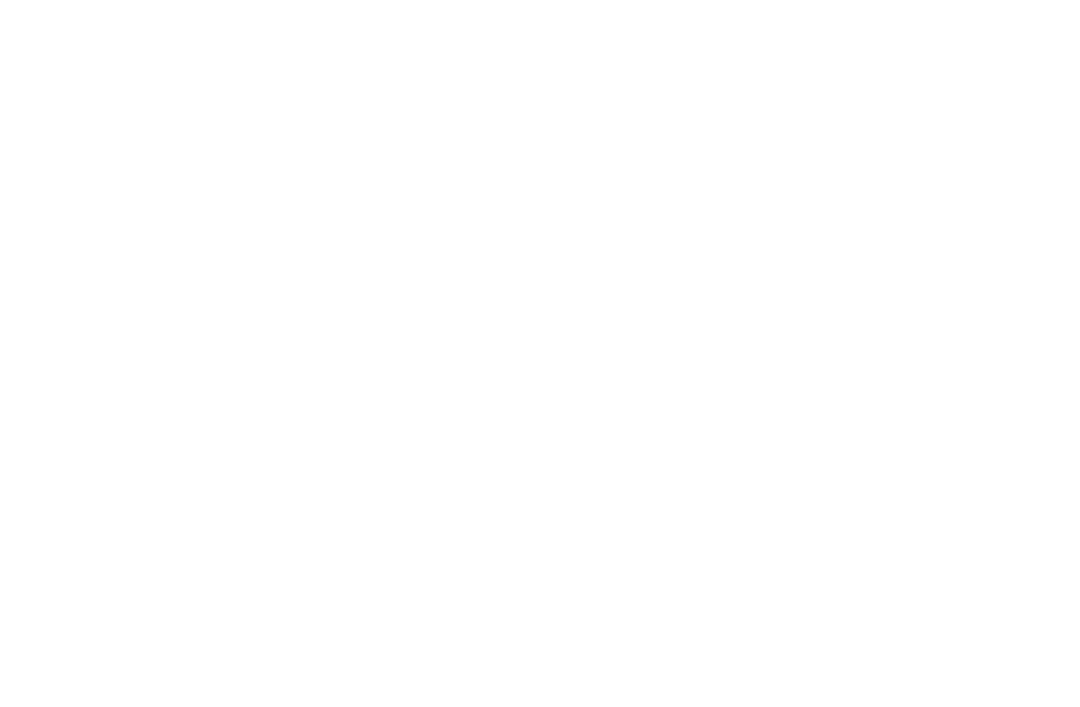 scroll, scrollTop: 0, scrollLeft: 0, axis: both 